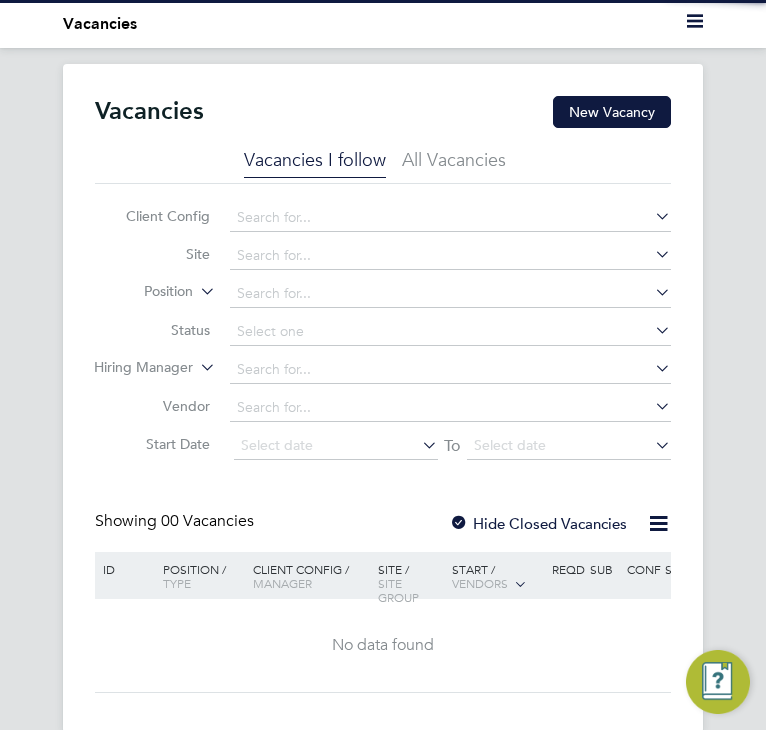 scroll, scrollTop: 0, scrollLeft: 0, axis: both 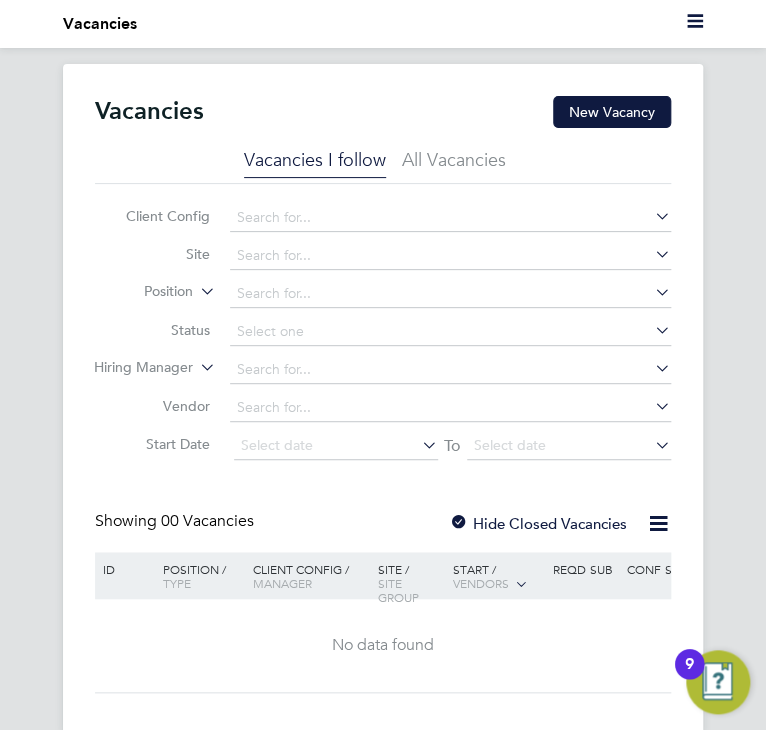 click 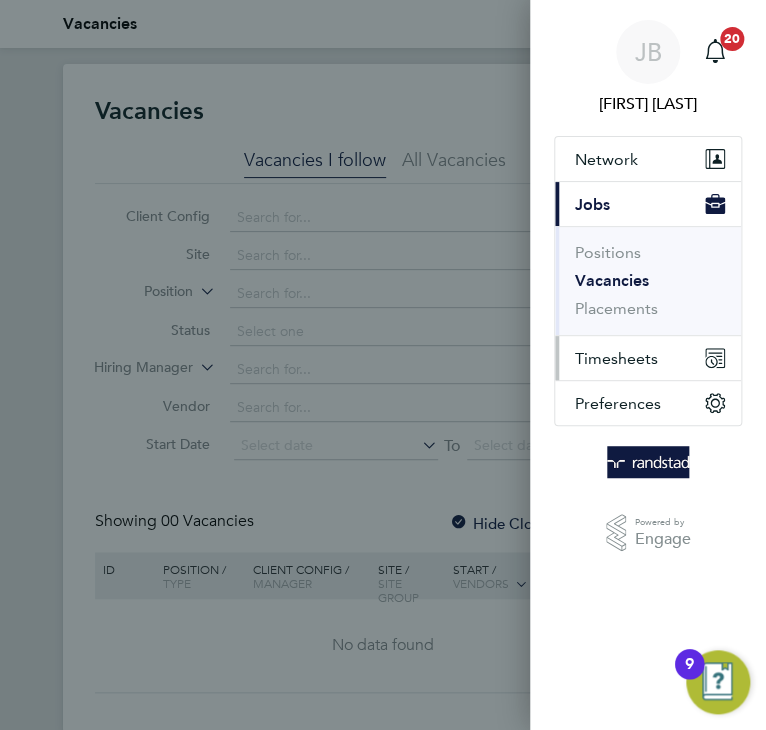 click on "Timesheets" at bounding box center [616, 358] 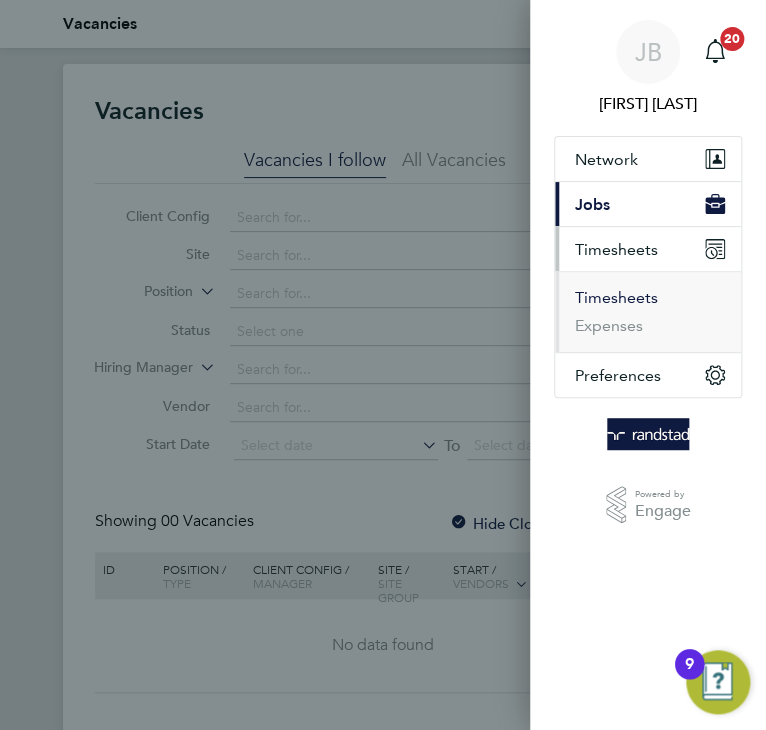 click on "Timesheets" at bounding box center [616, 298] 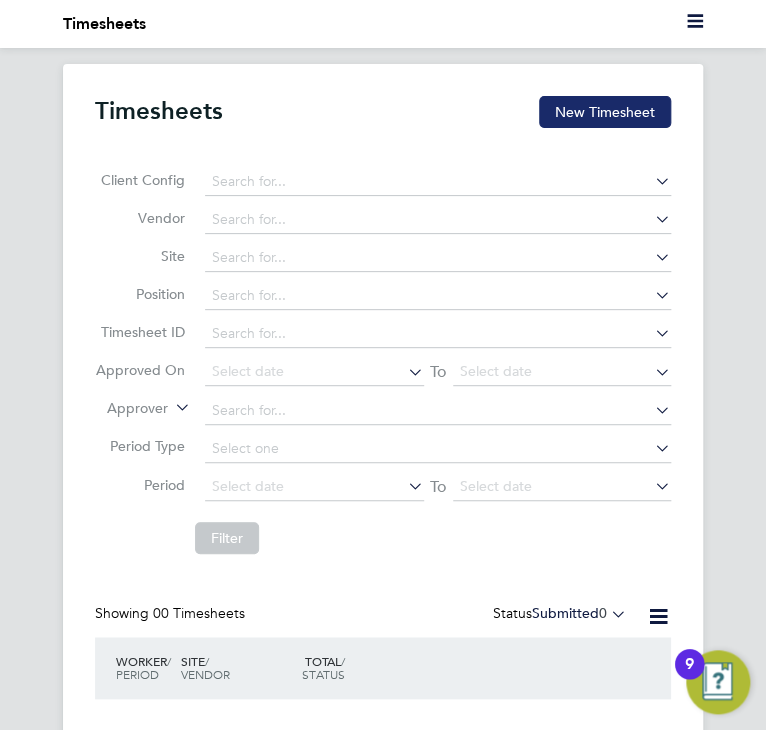 click on "New Timesheet" 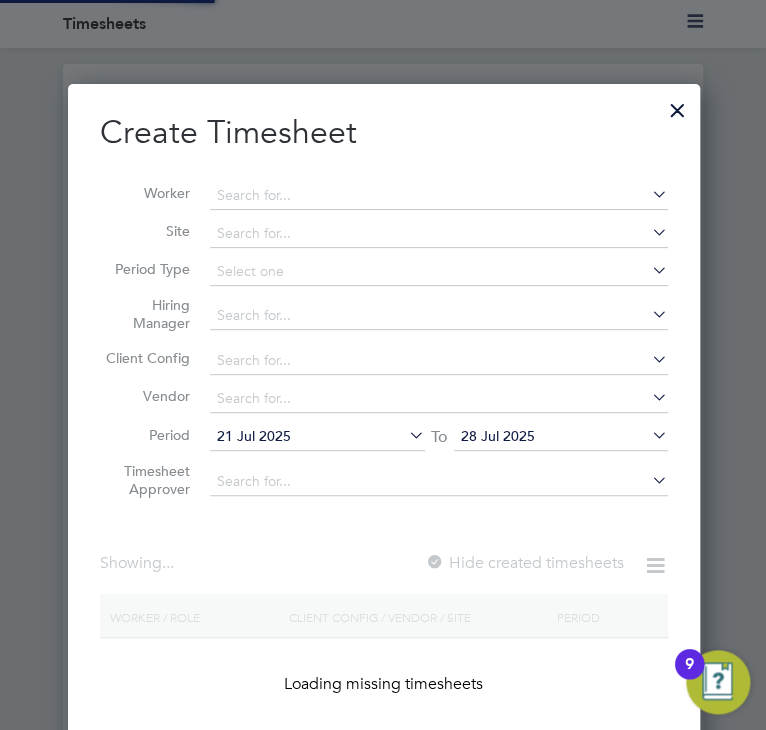 scroll, scrollTop: 10, scrollLeft: 10, axis: both 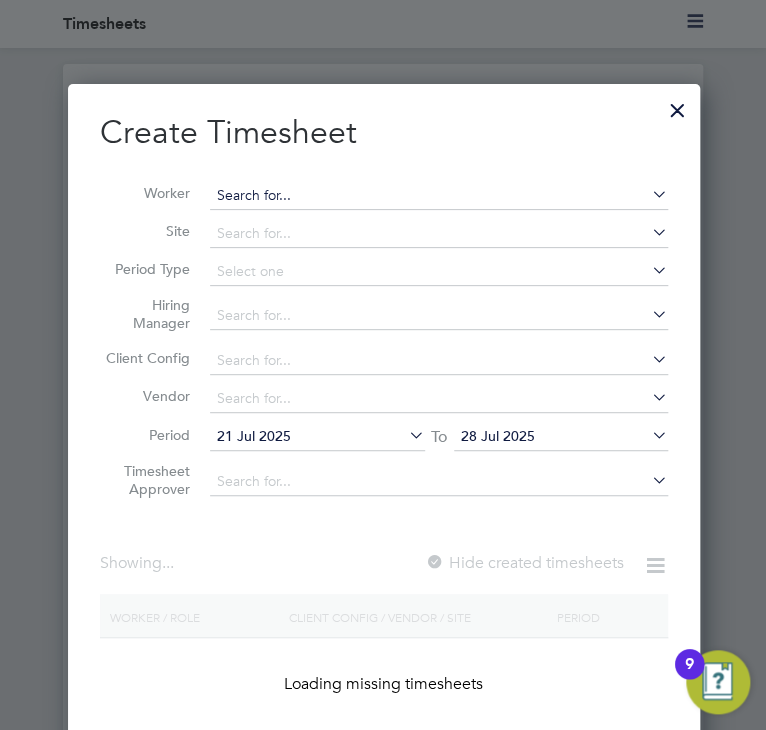 click at bounding box center [439, 196] 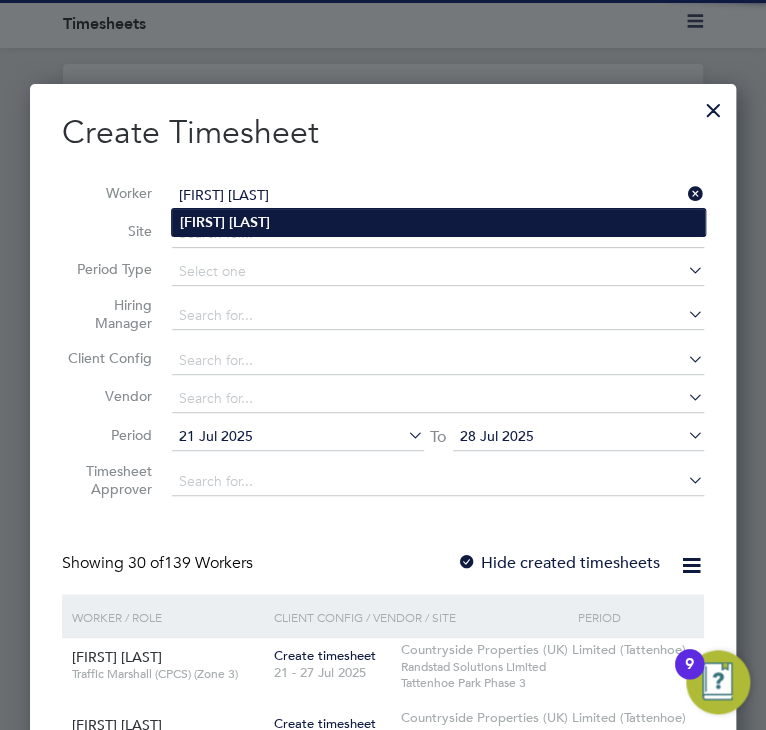 type on "[FIRST] [LAST]" 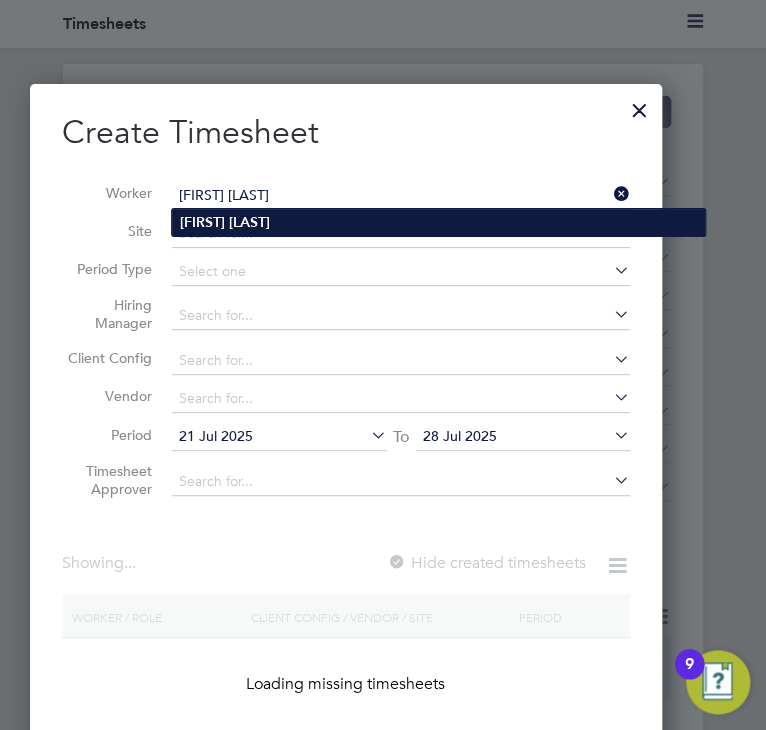 scroll, scrollTop: 10, scrollLeft: 10, axis: both 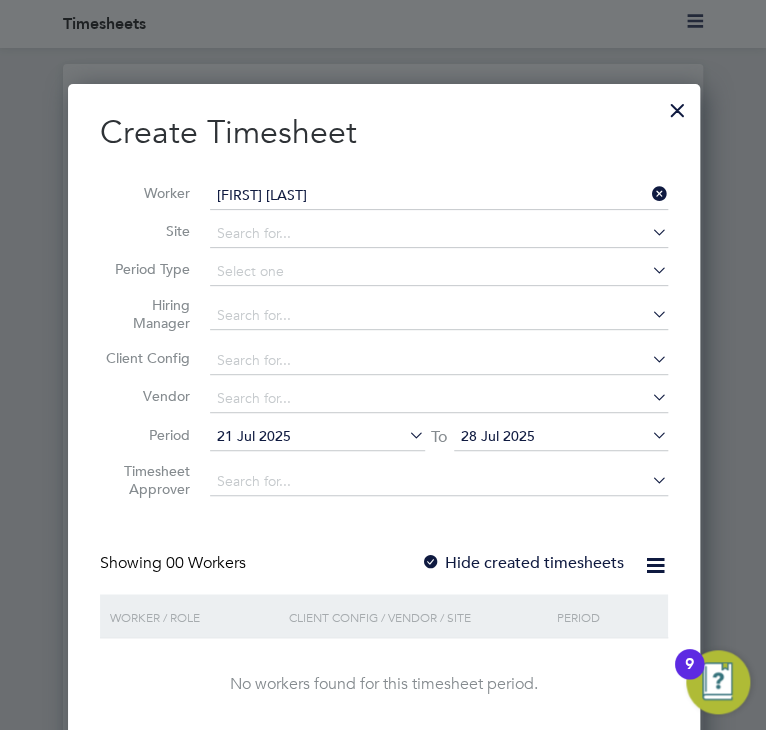 click on "28 Jul 2025" at bounding box center (561, 437) 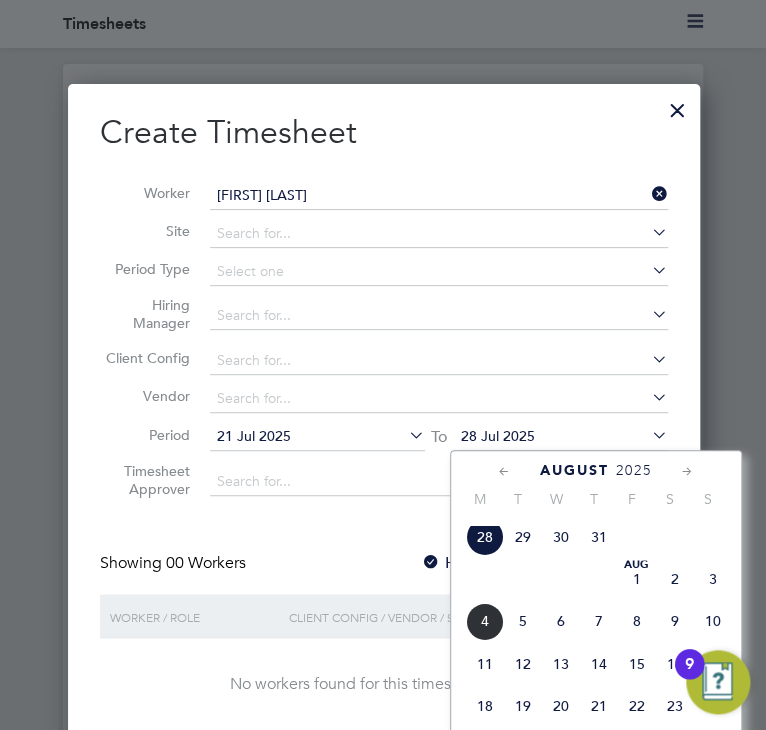 scroll, scrollTop: 854, scrollLeft: 0, axis: vertical 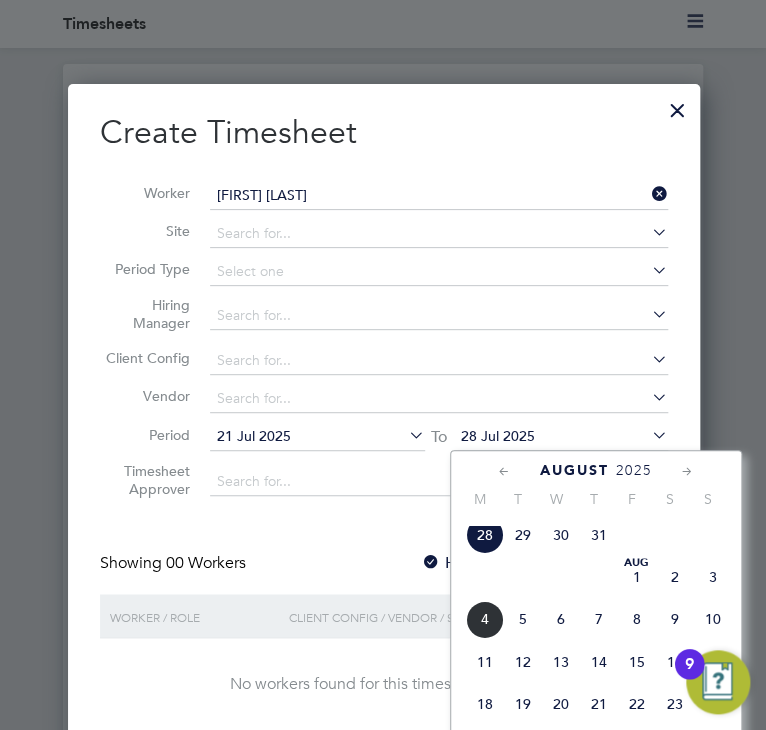click on "3" 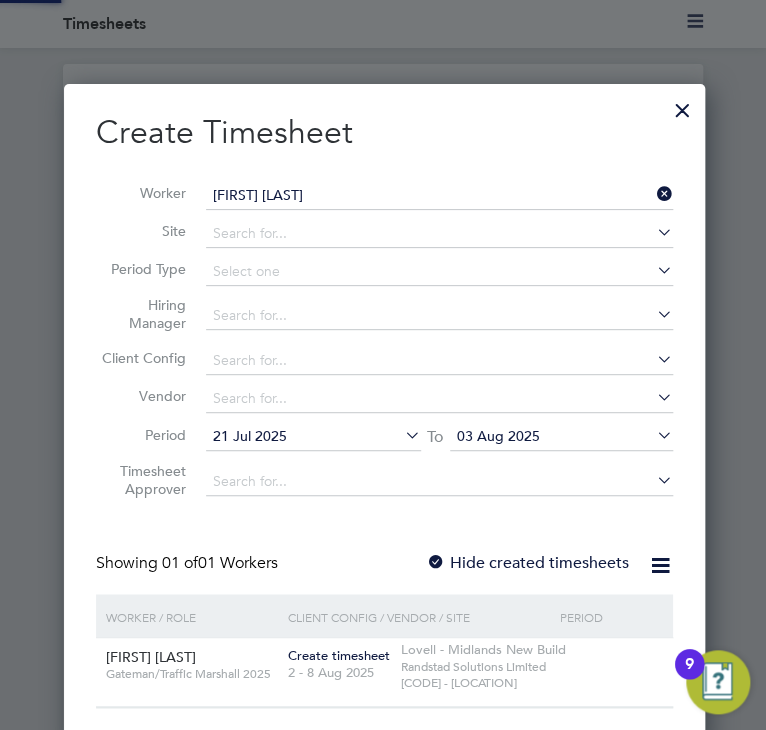 scroll, scrollTop: 10, scrollLeft: 10, axis: both 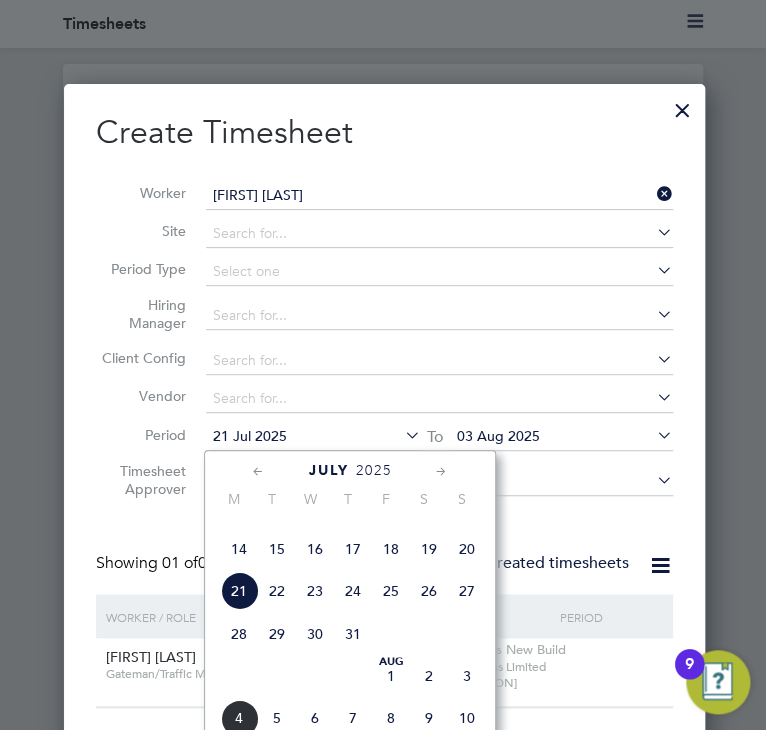 click on "28" 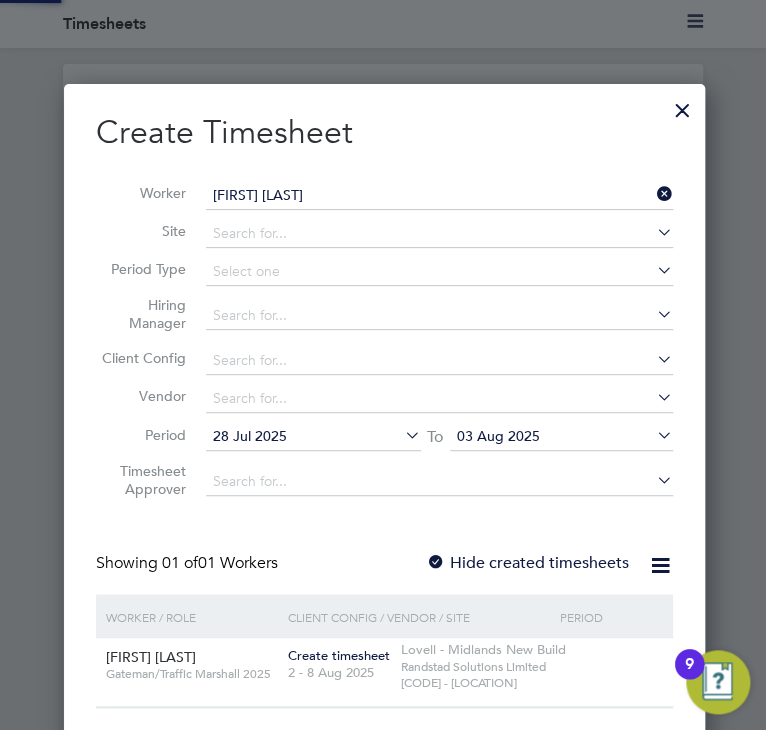scroll, scrollTop: 10, scrollLeft: 10, axis: both 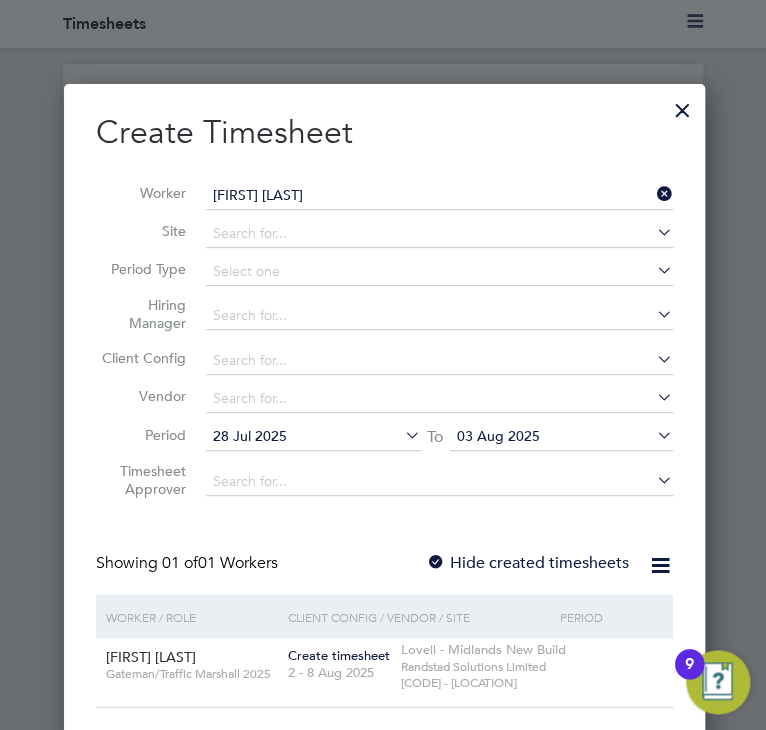 click at bounding box center (436, 564) 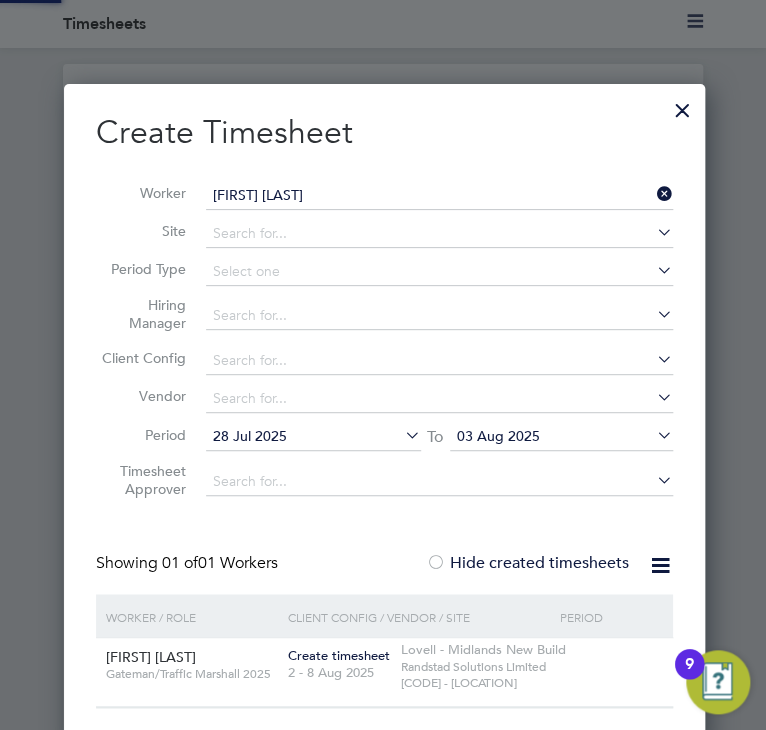 scroll, scrollTop: 10, scrollLeft: 10, axis: both 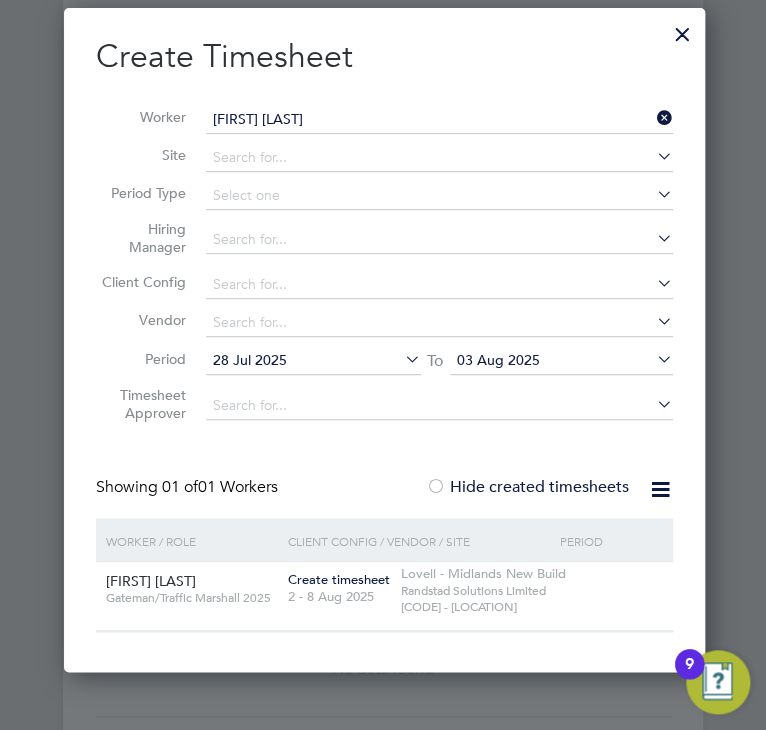 click on "03 Aug 2025" at bounding box center [498, 360] 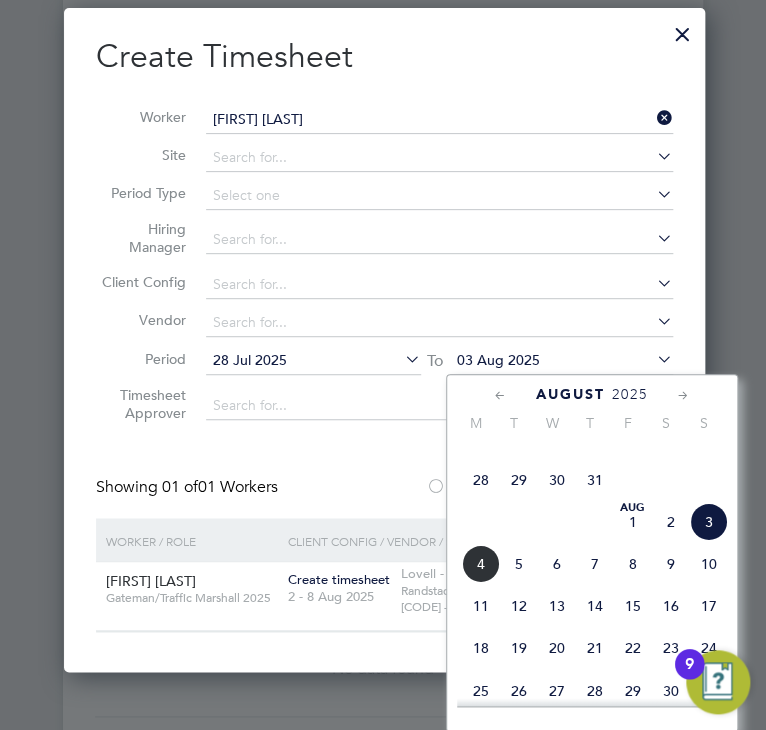click on "Aug 1" 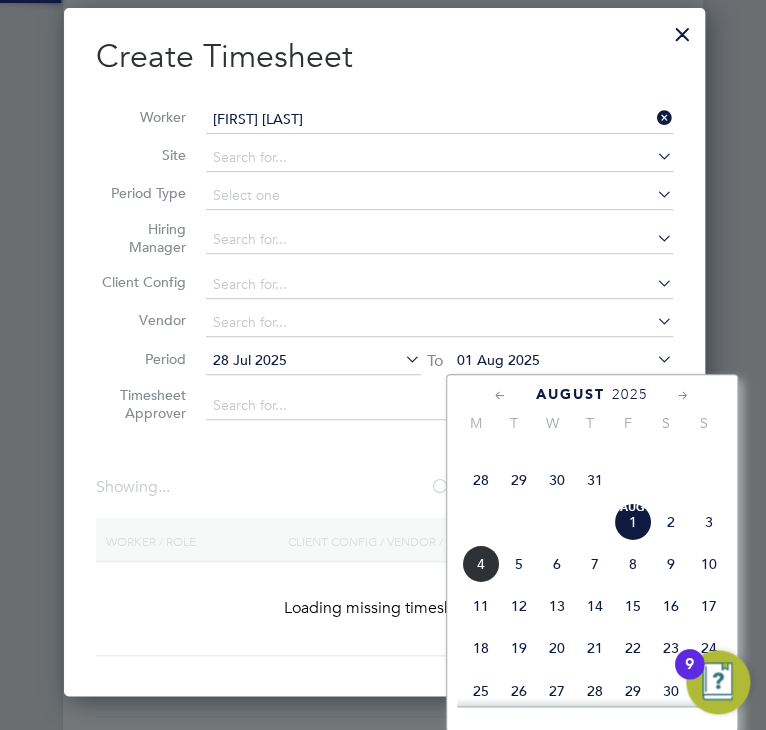 scroll, scrollTop: 10, scrollLeft: 10, axis: both 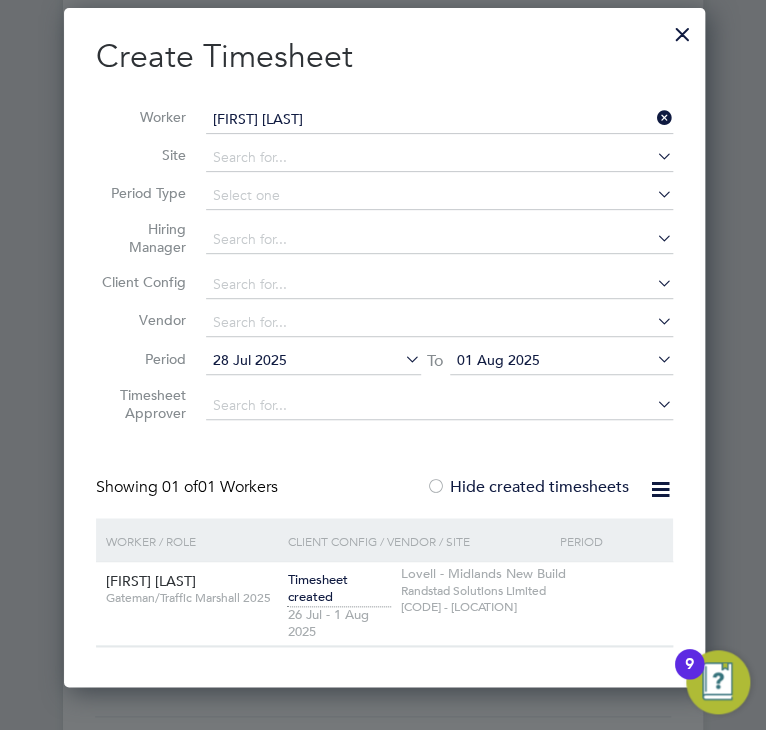 click on "Timesheet created" at bounding box center [338, 589] 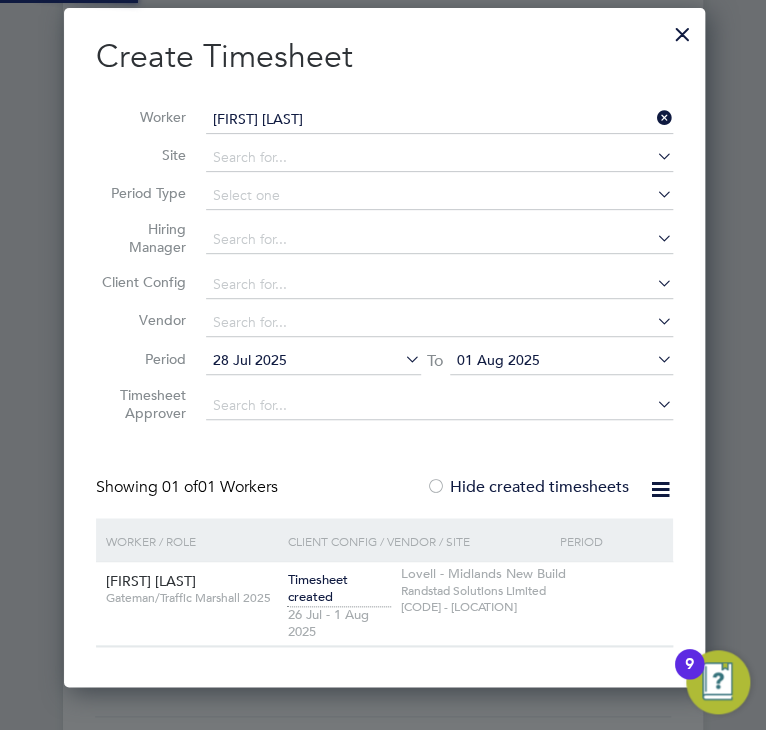 scroll 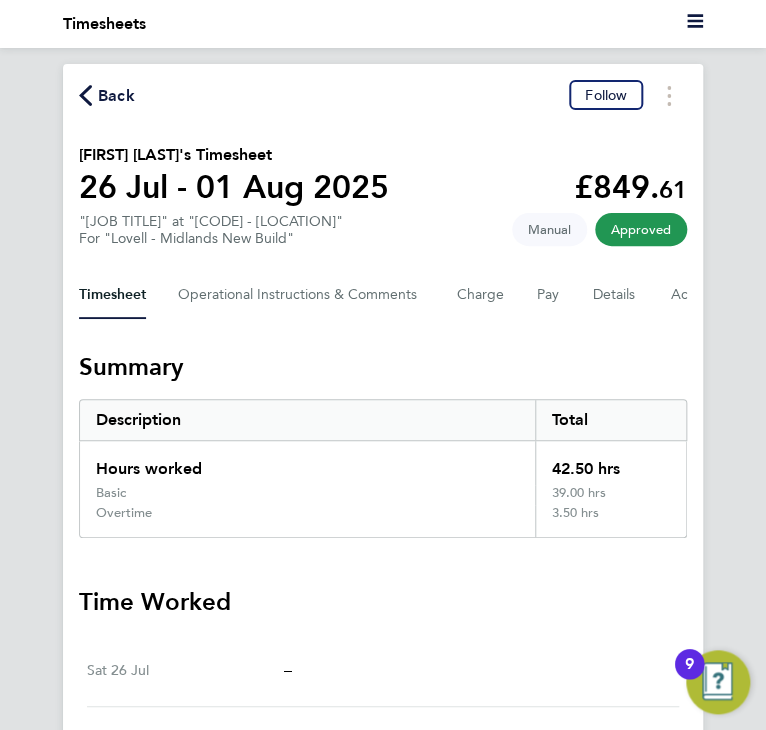 click on "Back" 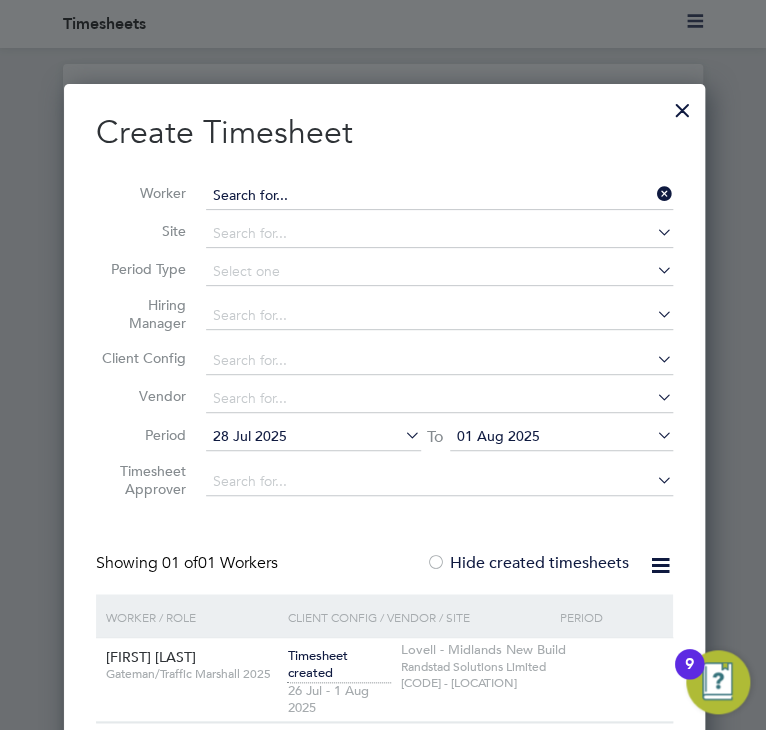 click at bounding box center [439, 196] 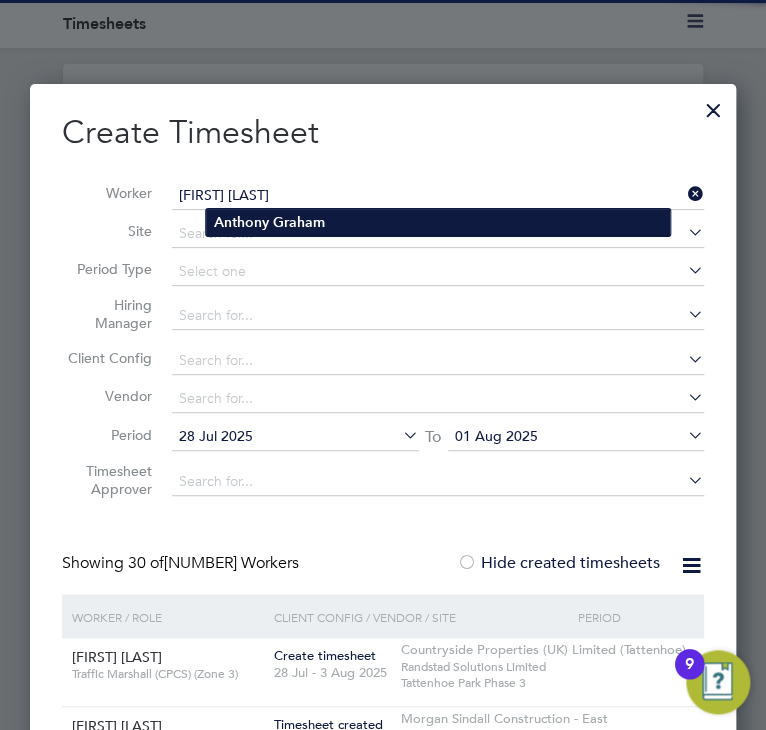 click on "Anthony" 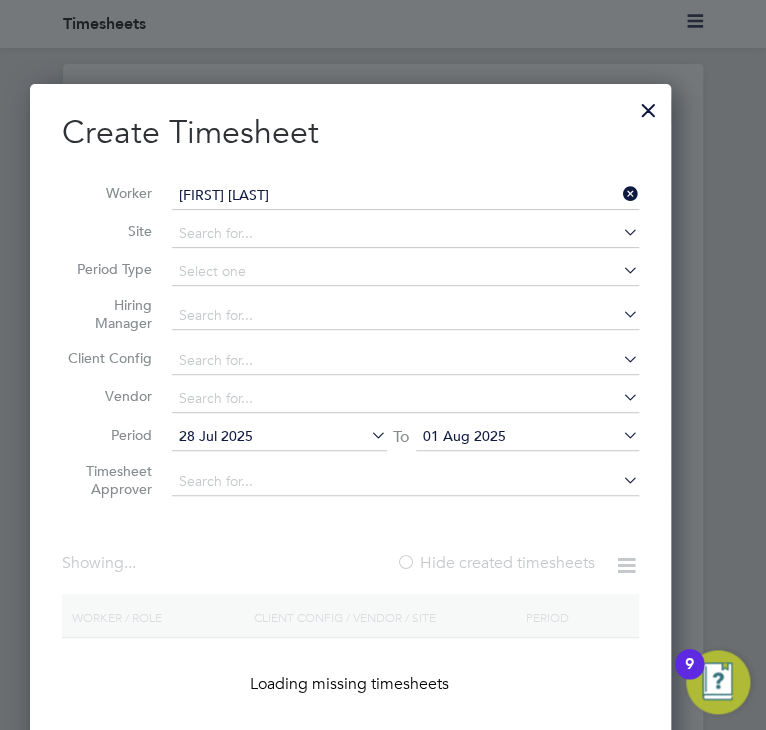 type on "[FIRST] [LAST]" 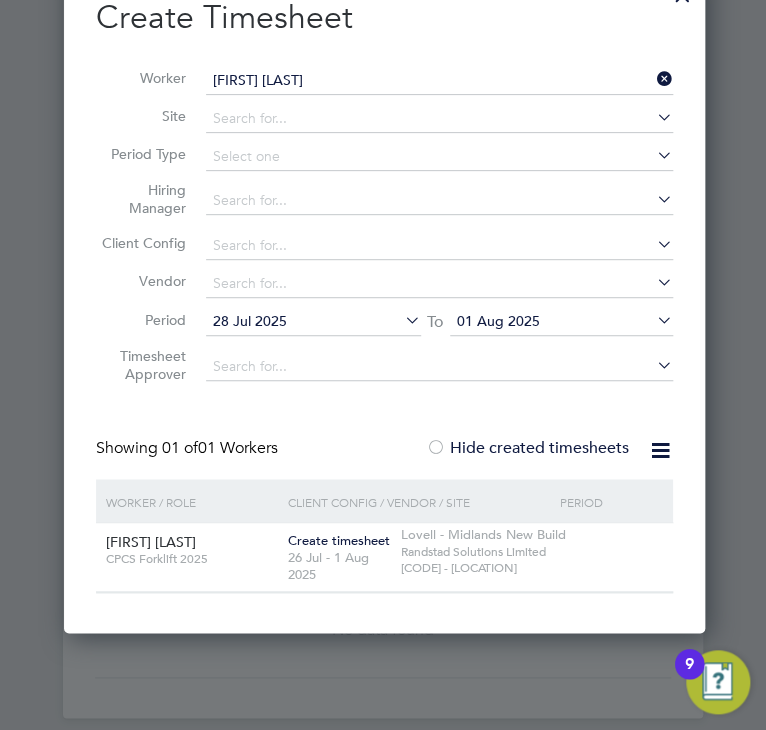 click on "[FIRST] [LAST]" at bounding box center [439, 81] 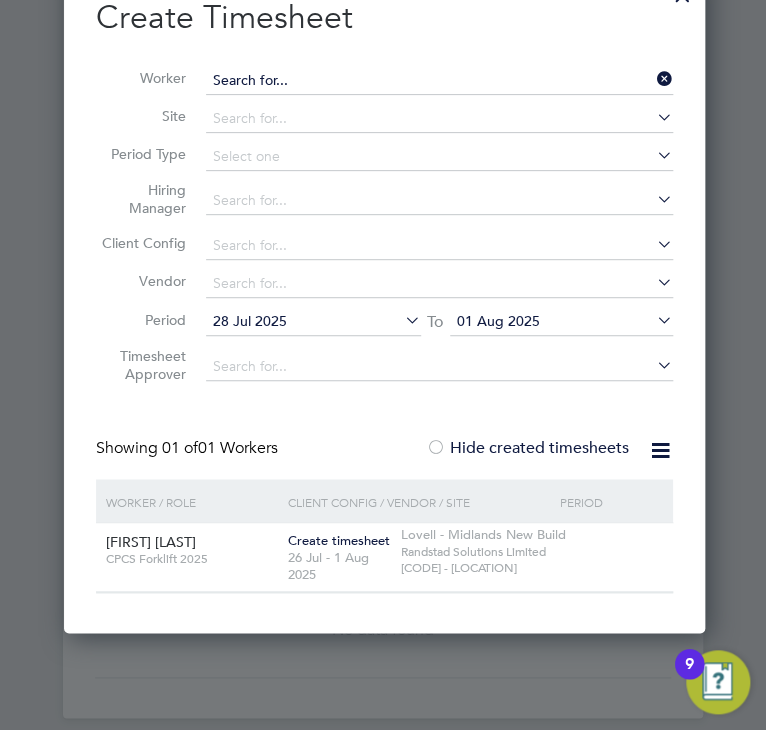 scroll, scrollTop: 10, scrollLeft: 10, axis: both 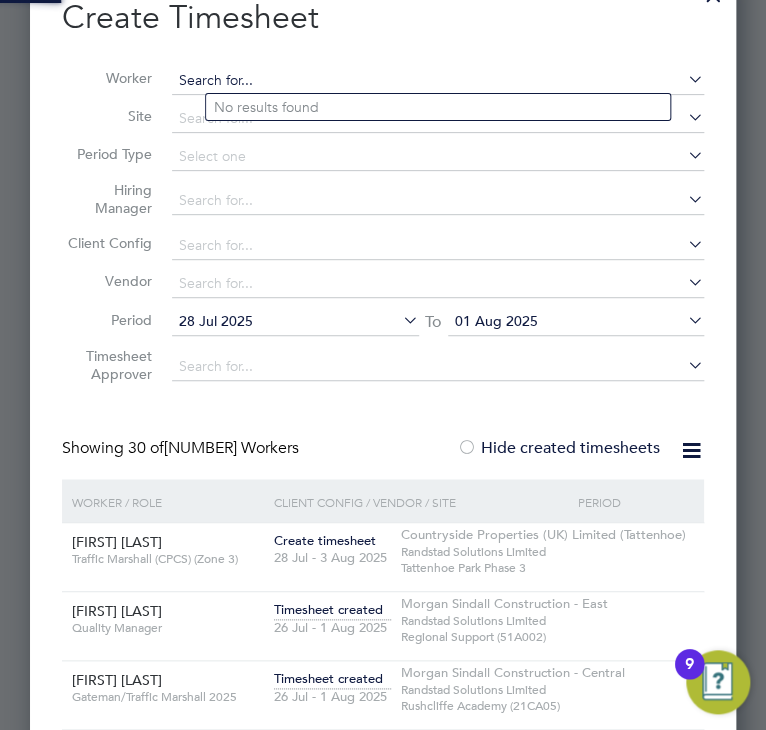 paste on "[FIRST] [LAST]" 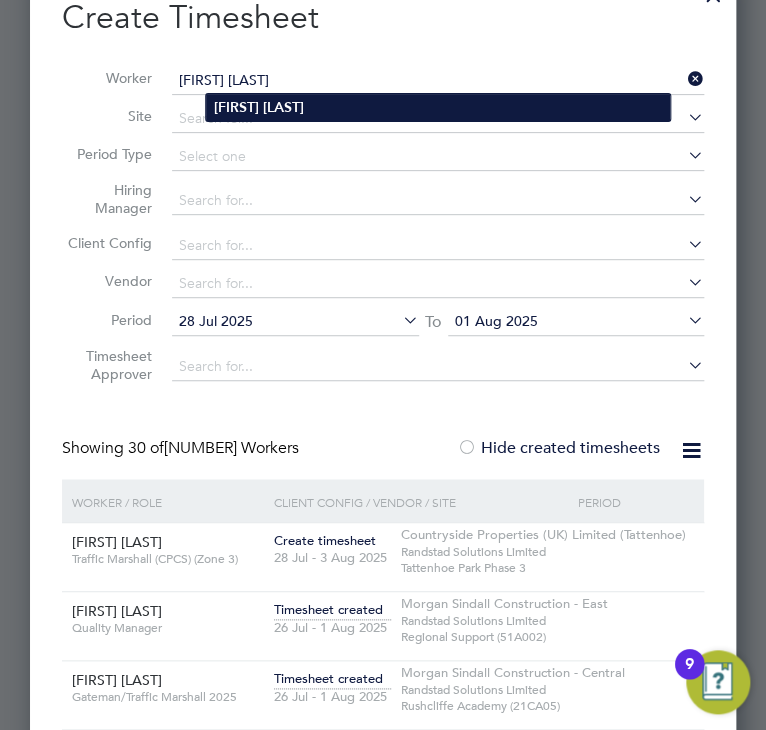 type on "[FIRST] [LAST]" 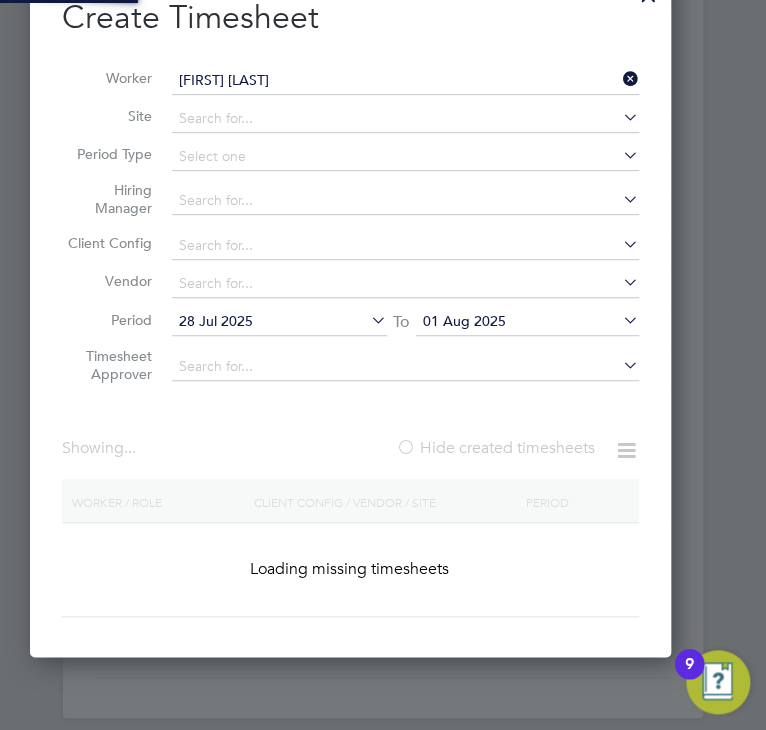 scroll, scrollTop: 10, scrollLeft: 10, axis: both 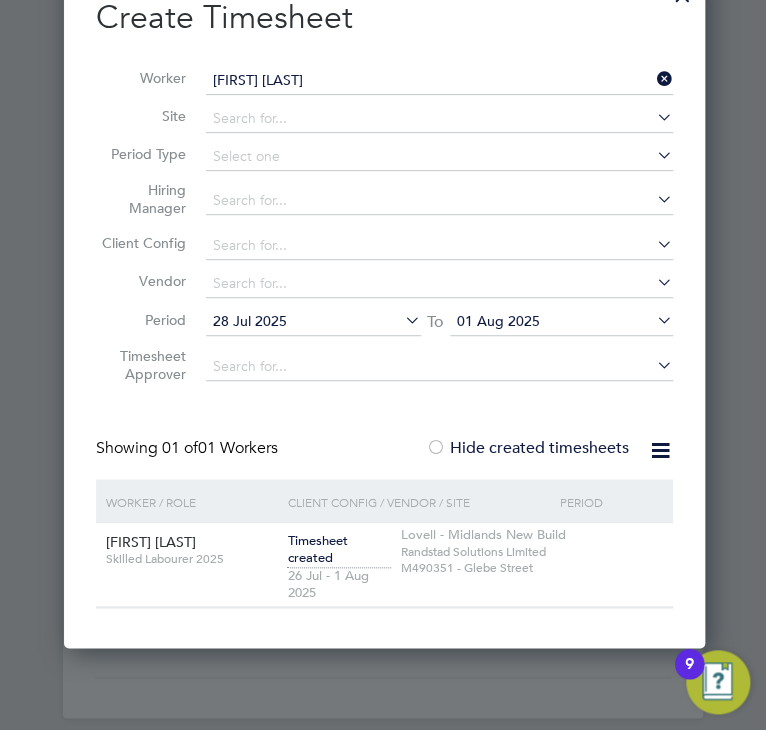 click on "[FIRST] [LAST]" at bounding box center (439, 81) 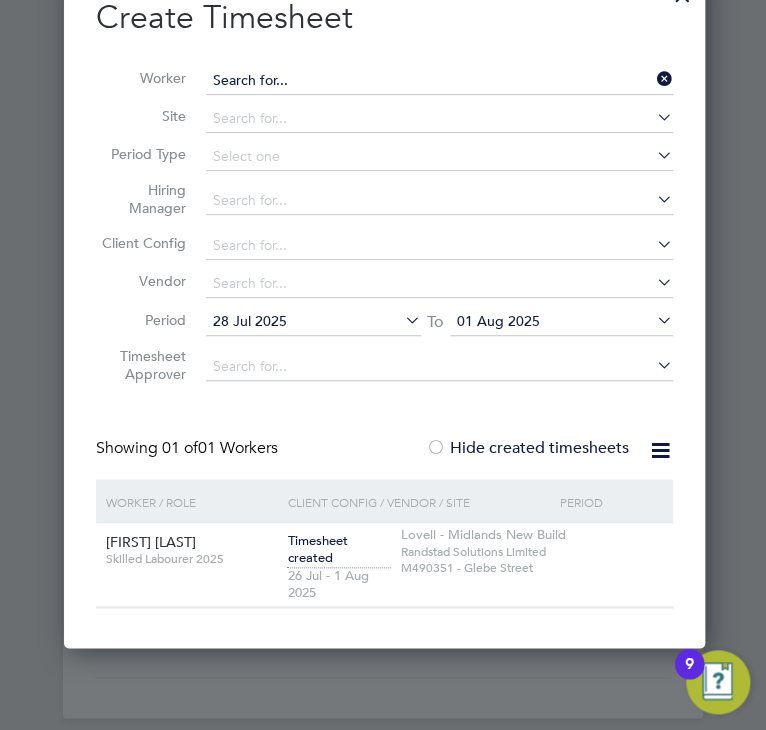 scroll, scrollTop: 10, scrollLeft: 10, axis: both 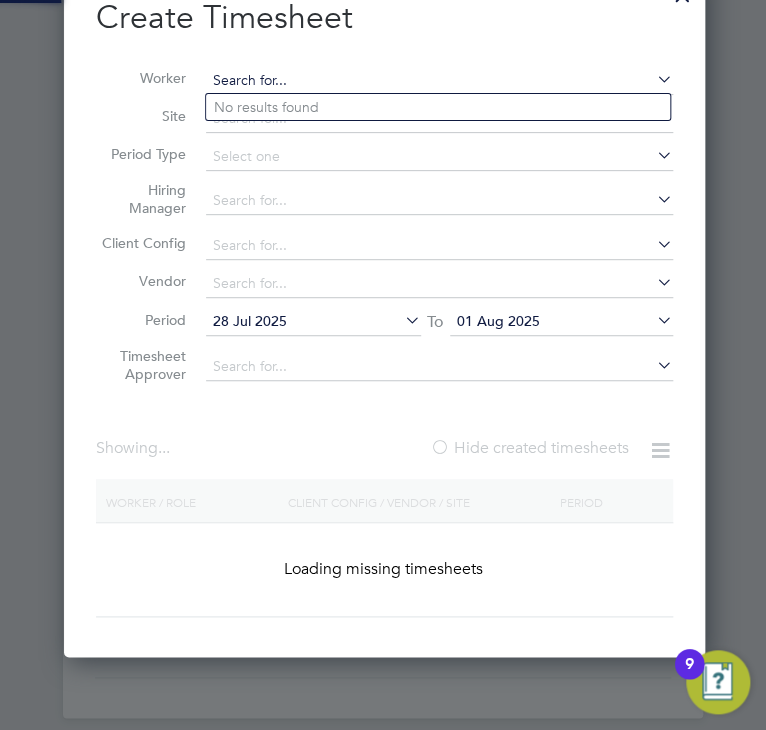 paste on "[FIRST] [LAST]" 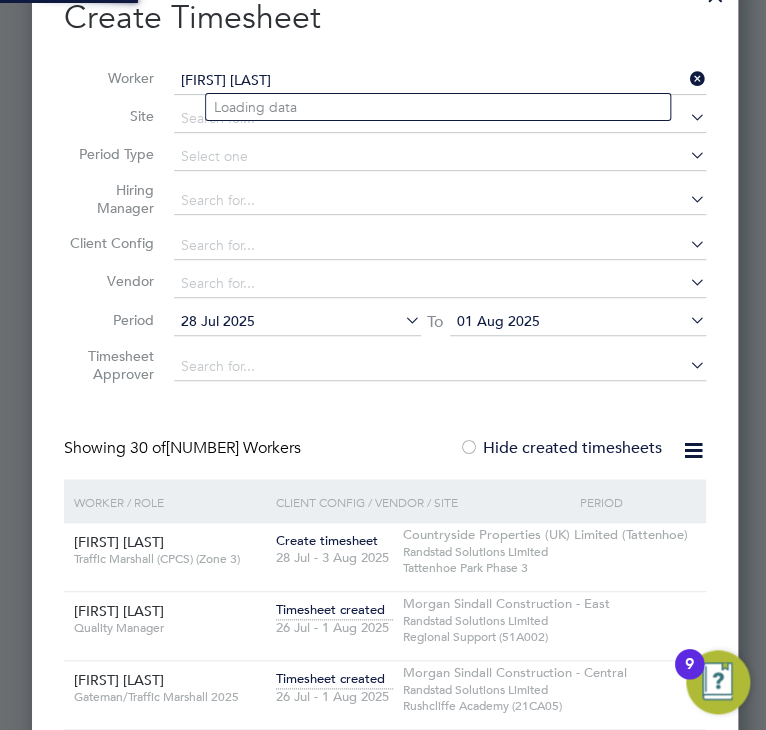 scroll, scrollTop: 10, scrollLeft: 9, axis: both 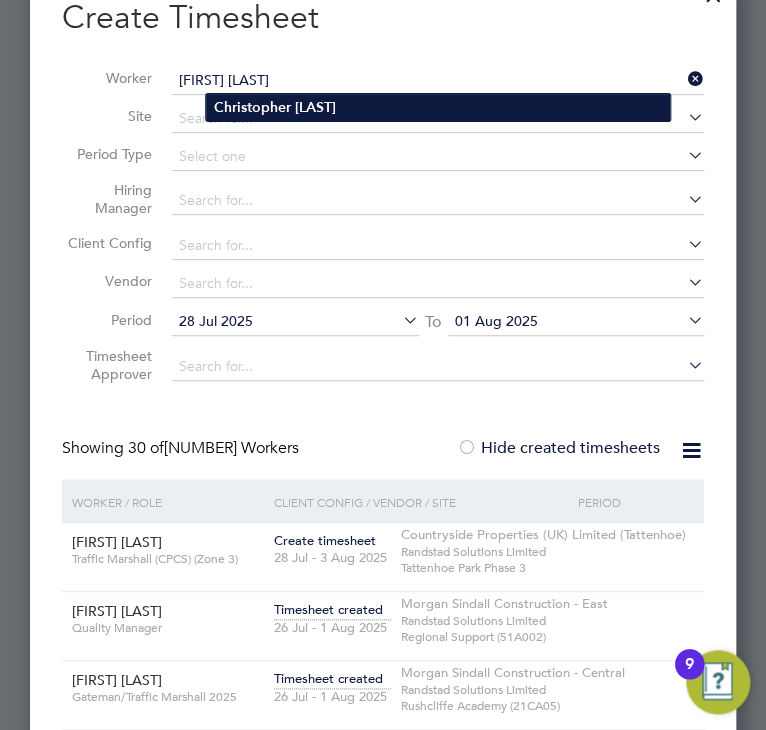 type on "[FIRST] [LAST]" 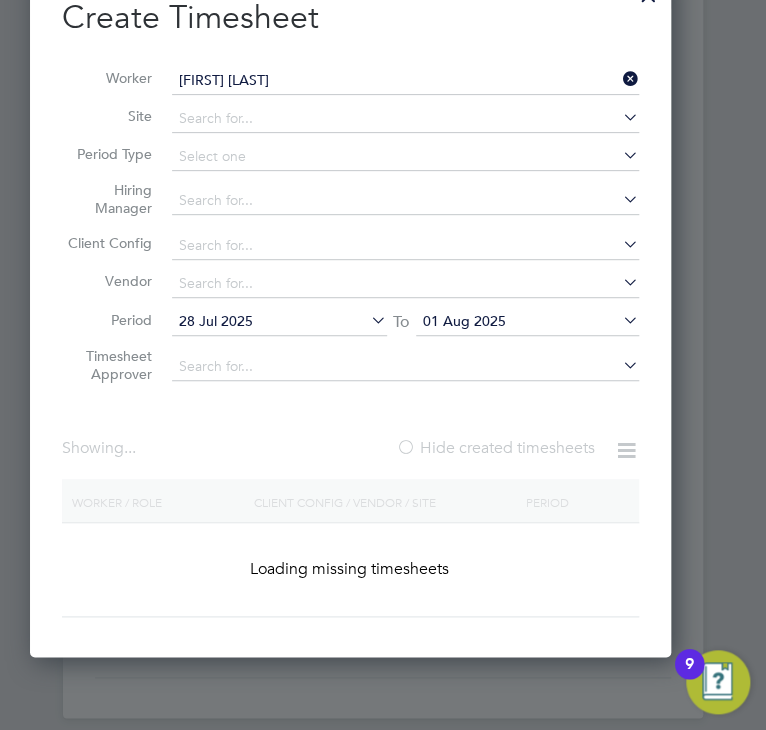 scroll, scrollTop: 10, scrollLeft: 10, axis: both 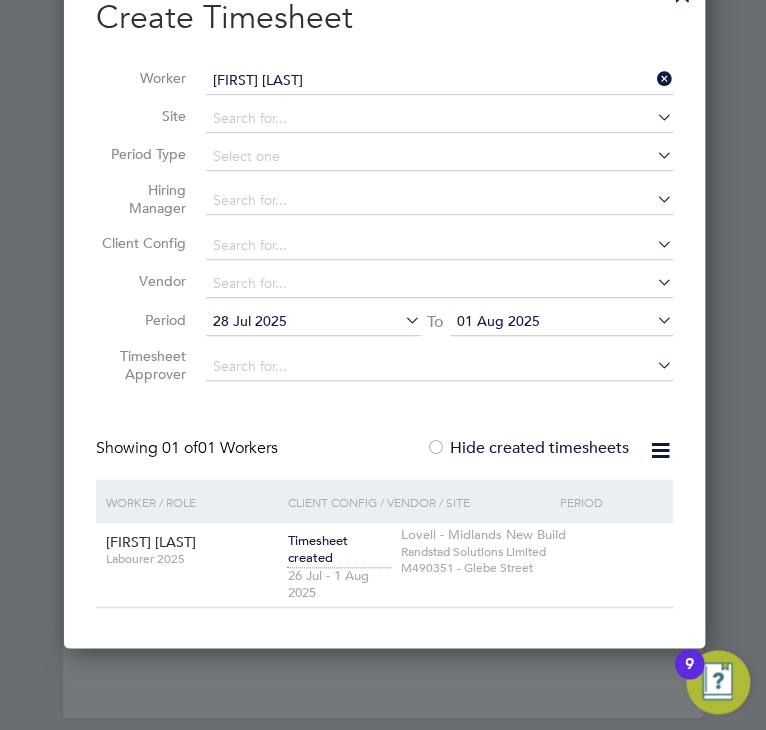 click on "[FIRST] [LAST]" at bounding box center (439, 81) 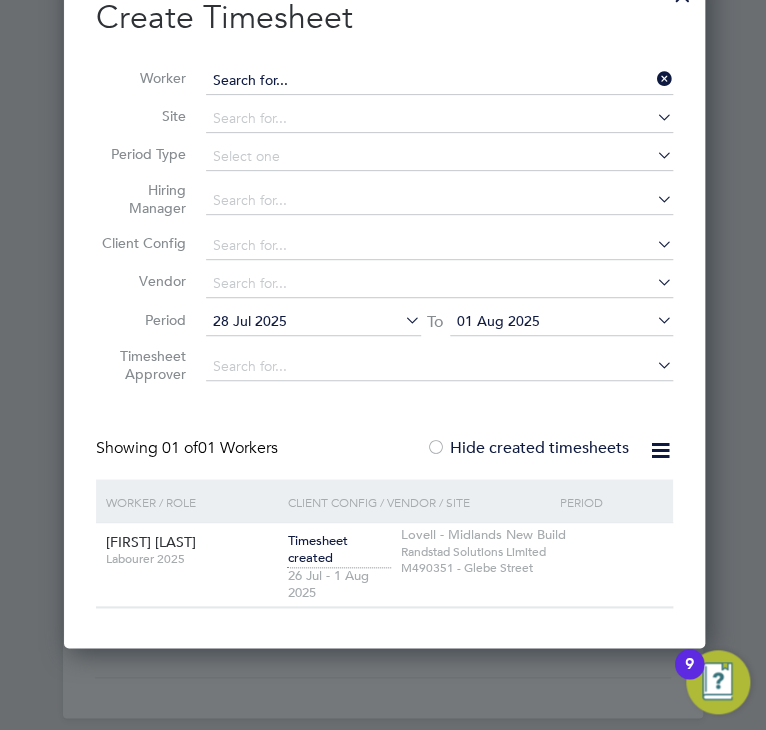 scroll, scrollTop: 10, scrollLeft: 10, axis: both 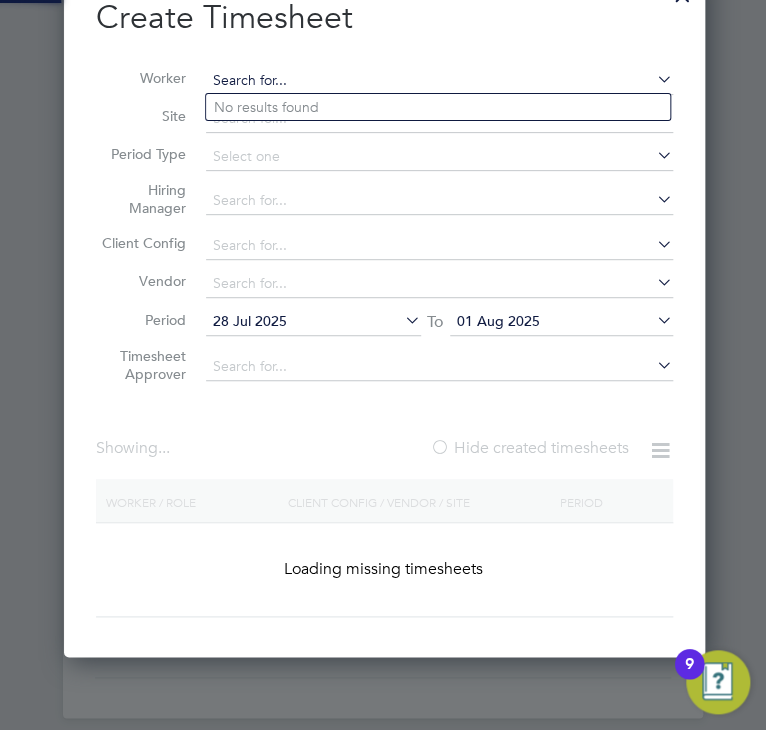paste on "[FIRST] [LAST]" 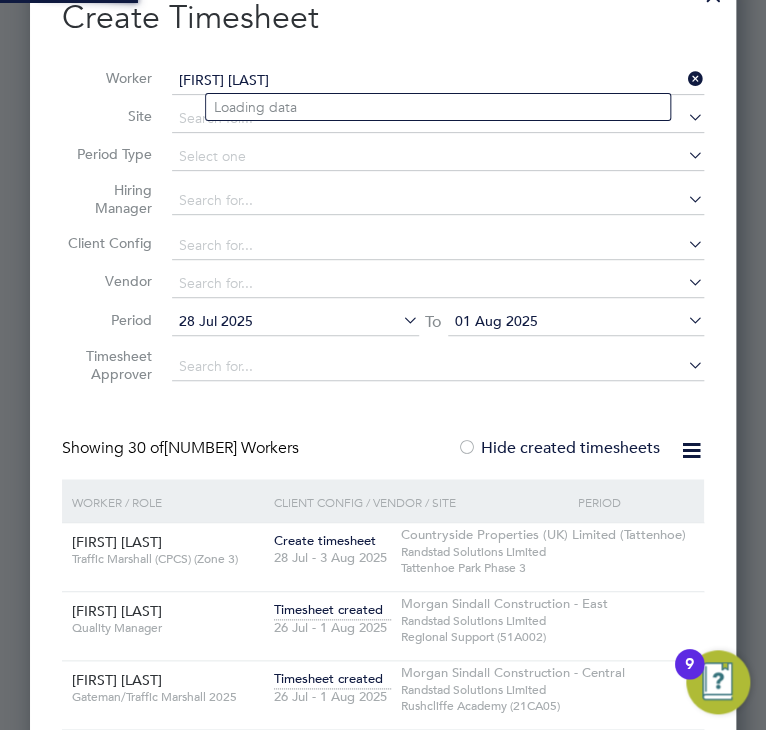 scroll, scrollTop: 10, scrollLeft: 9, axis: both 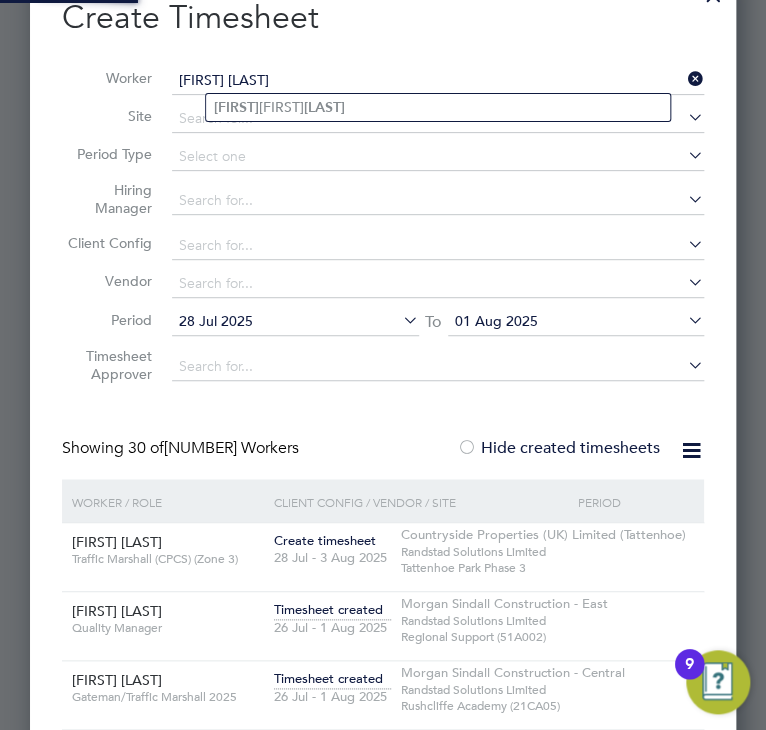type on "[FIRST] [FIRST] [LAST]" 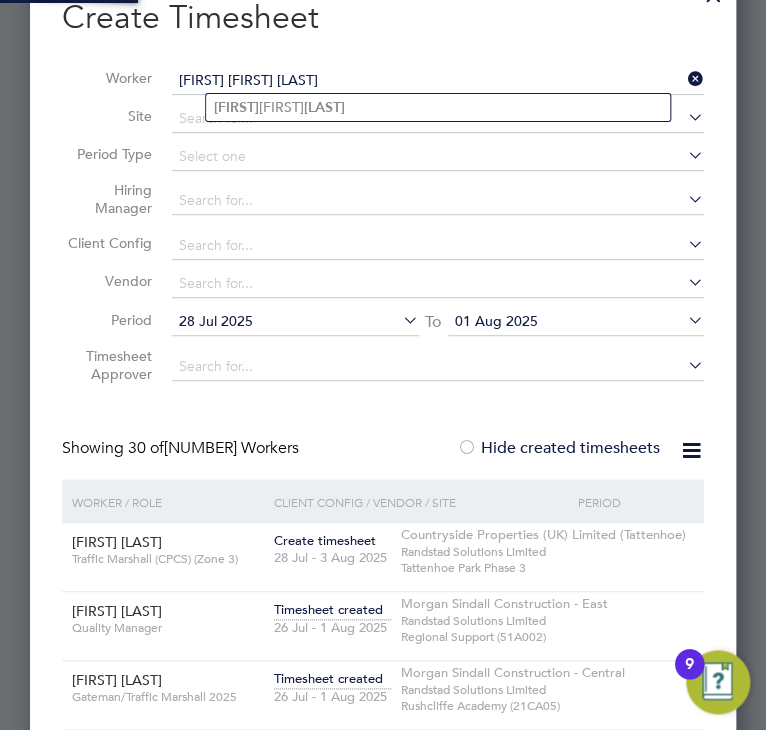 scroll, scrollTop: 10, scrollLeft: 10, axis: both 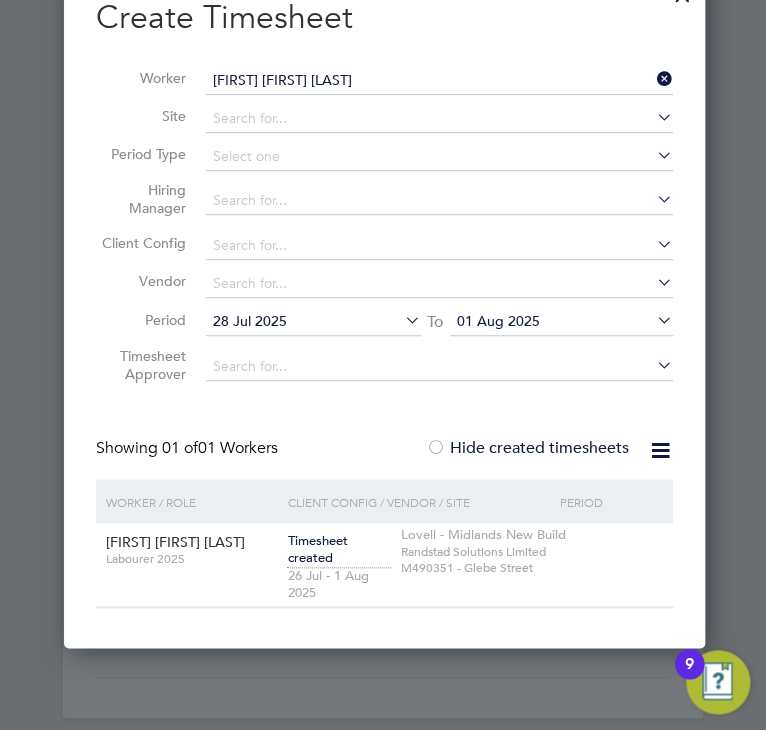 click on "[FIRST] [FIRST] [LAST]" at bounding box center (439, 81) 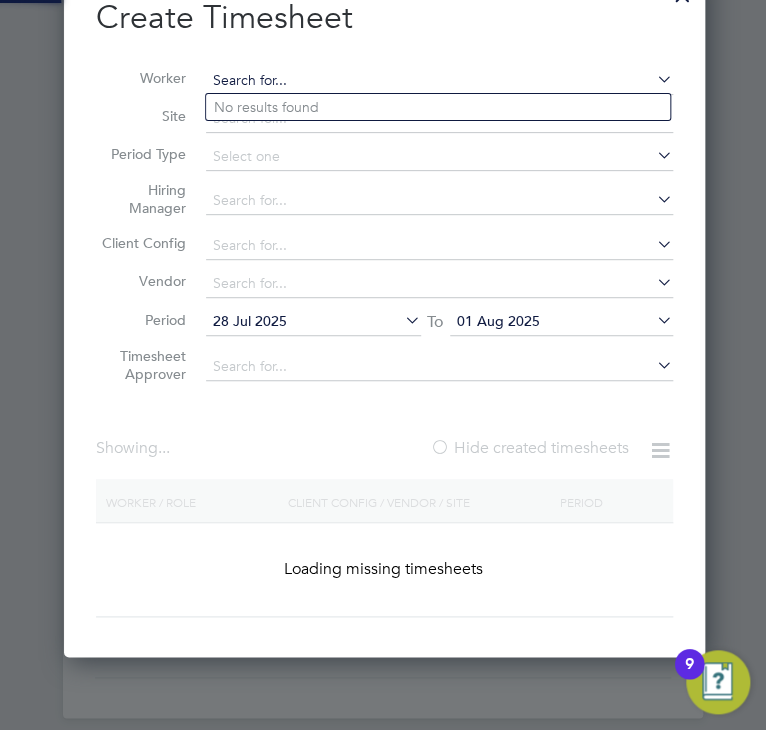 scroll, scrollTop: 10, scrollLeft: 10, axis: both 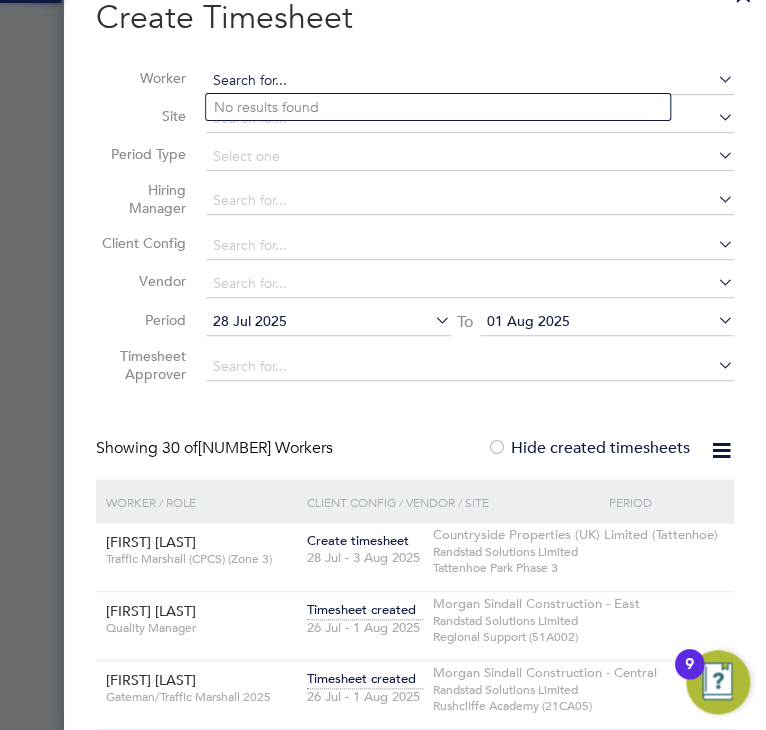 paste on "[FIRST] [LAST]" 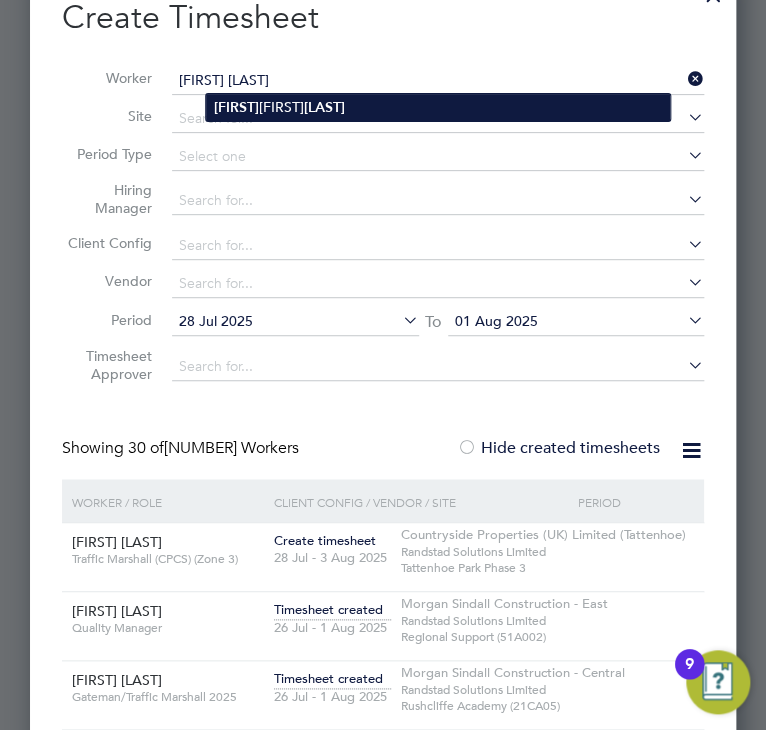 type on "[FIRST] [MIDDLE] [LAST]" 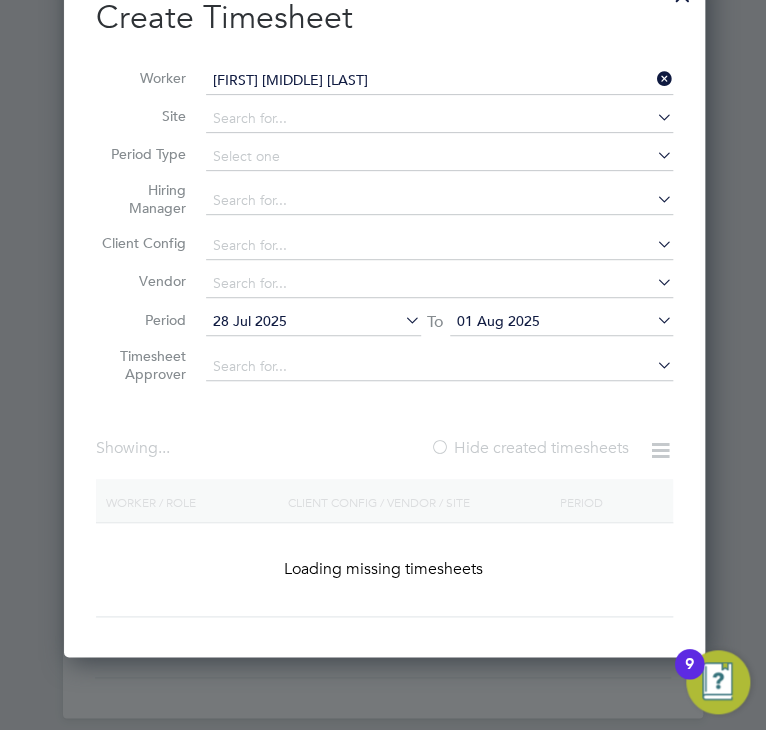 scroll, scrollTop: 10, scrollLeft: 10, axis: both 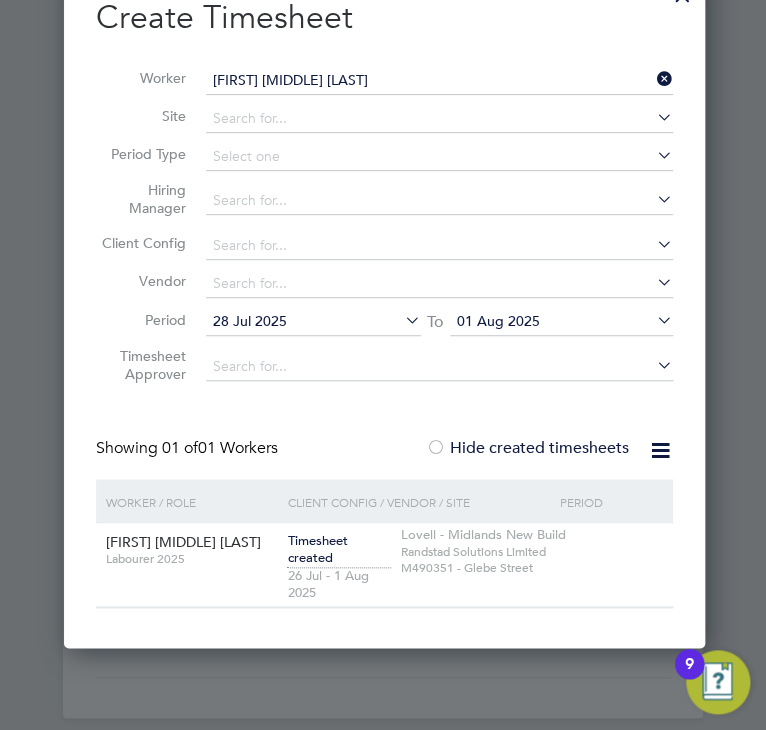 click on "[FIRST] [MIDDLE] [LAST]" at bounding box center [439, 81] 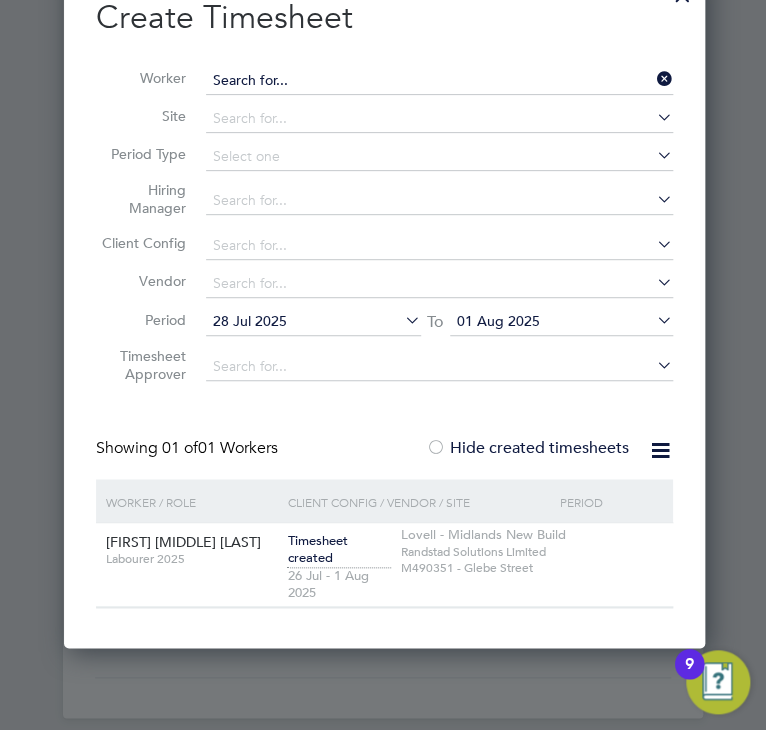 scroll, scrollTop: 10, scrollLeft: 10, axis: both 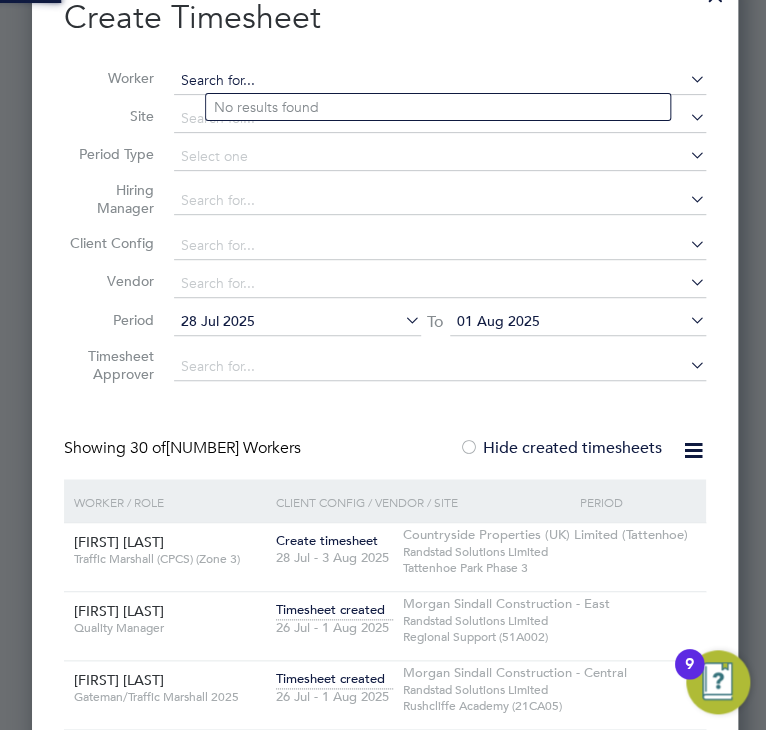 paste on "[FIRST] [LAST]" 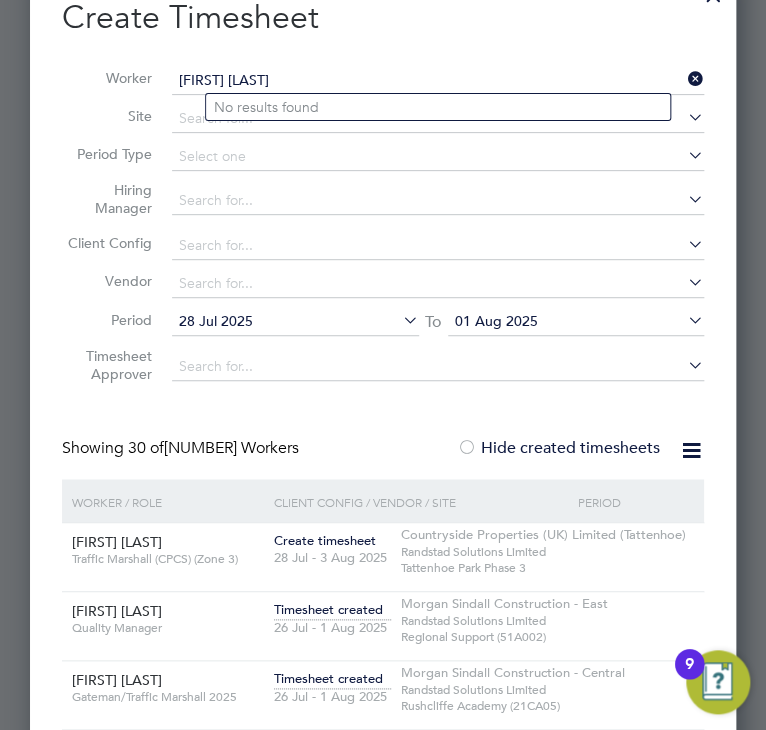 click on "[FIRST] [LAST]" at bounding box center [438, 81] 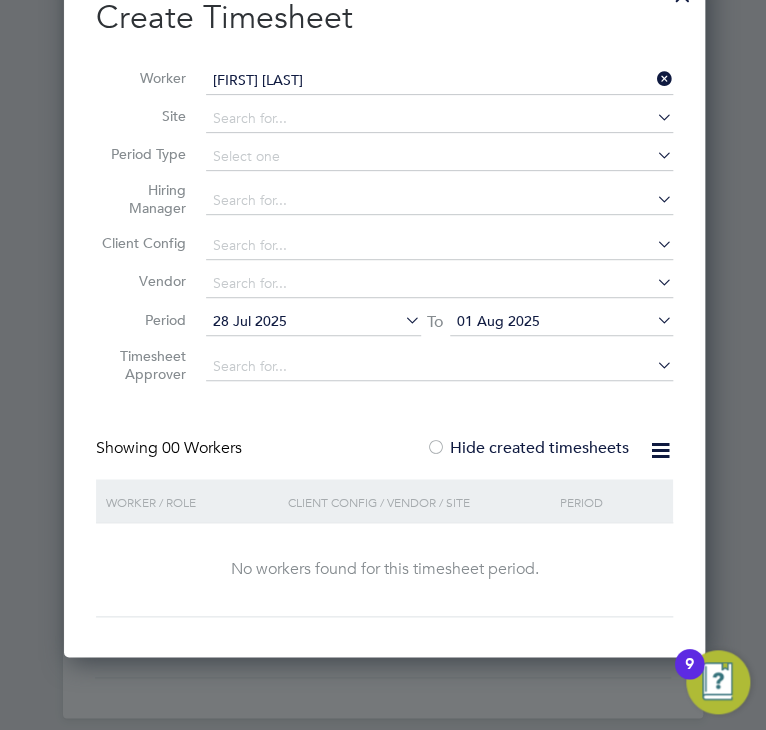 scroll, scrollTop: 10, scrollLeft: 10, axis: both 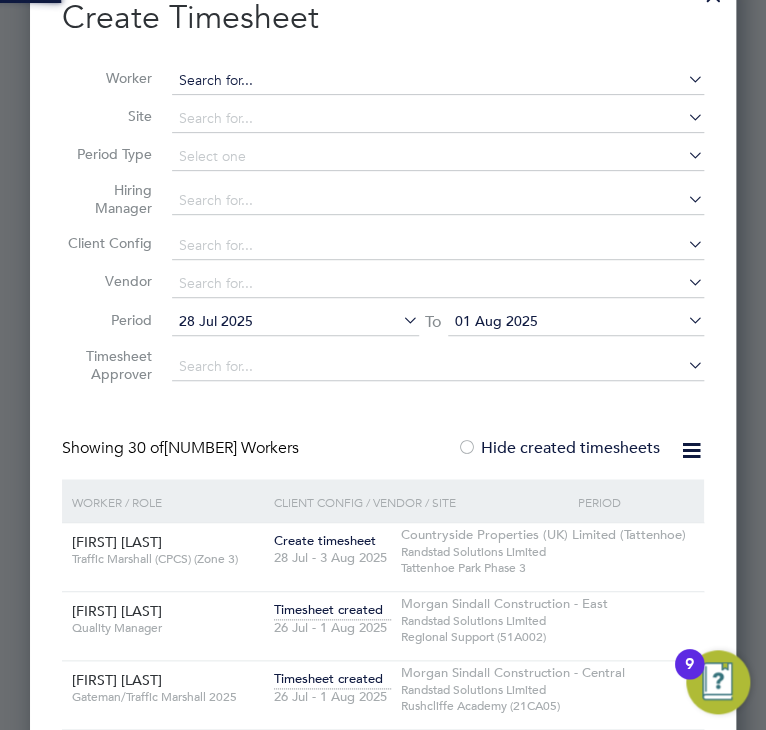 click at bounding box center [438, 81] 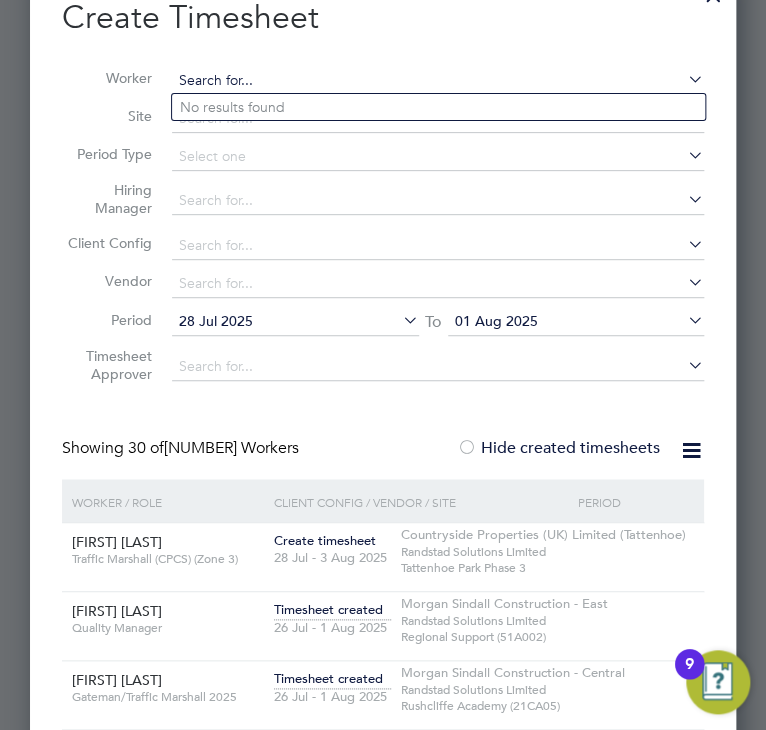 paste on "[FIRST] [LAST]" 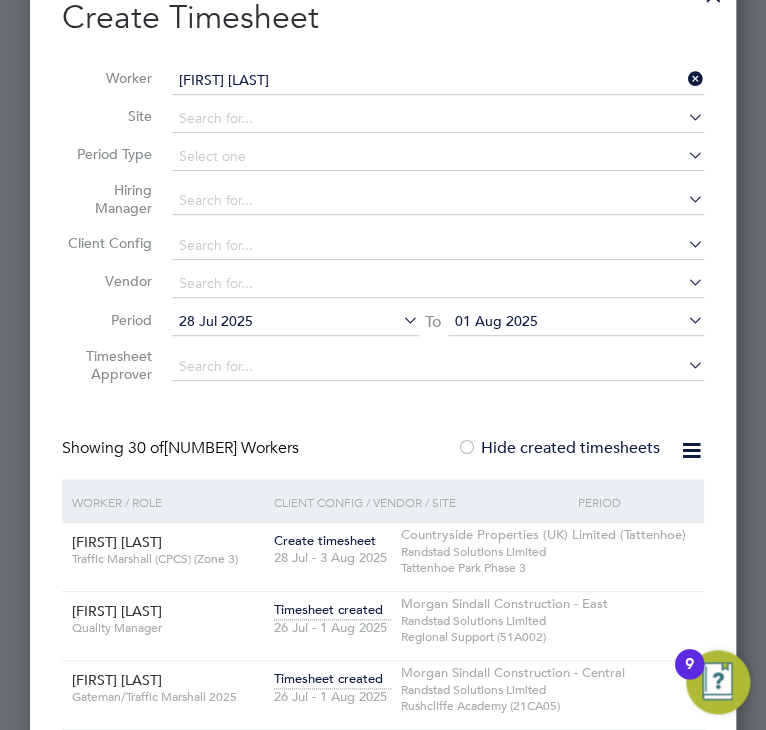 click on "[FIRST] [LAST]" 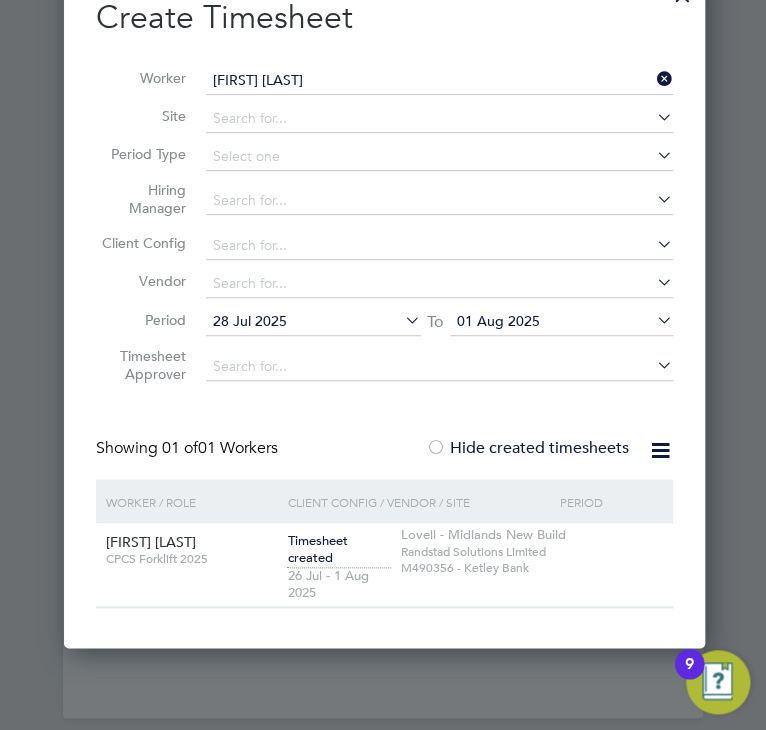 click on "[FIRST] [LAST]" at bounding box center (439, 81) 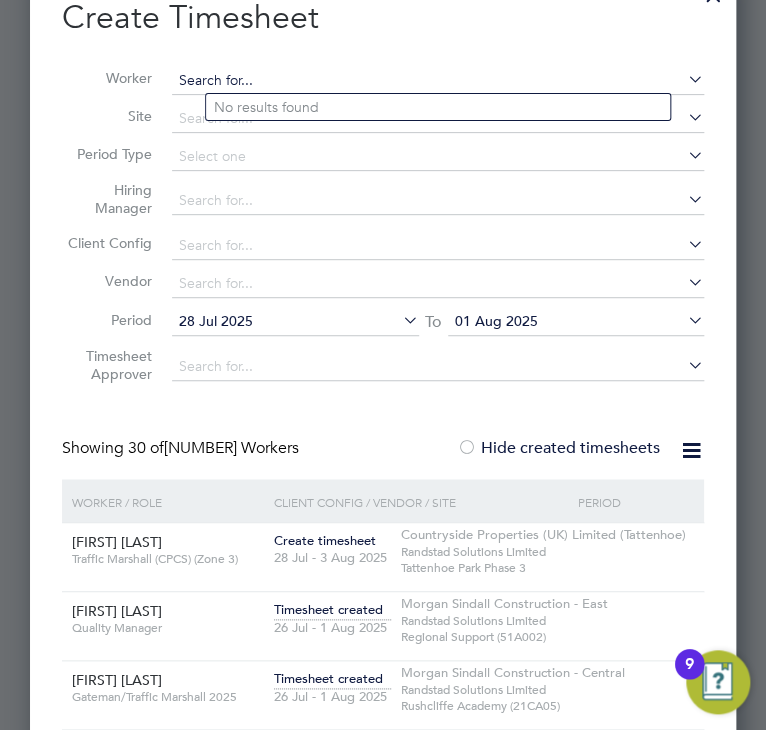 paste on "[FIRST] [LAST]" 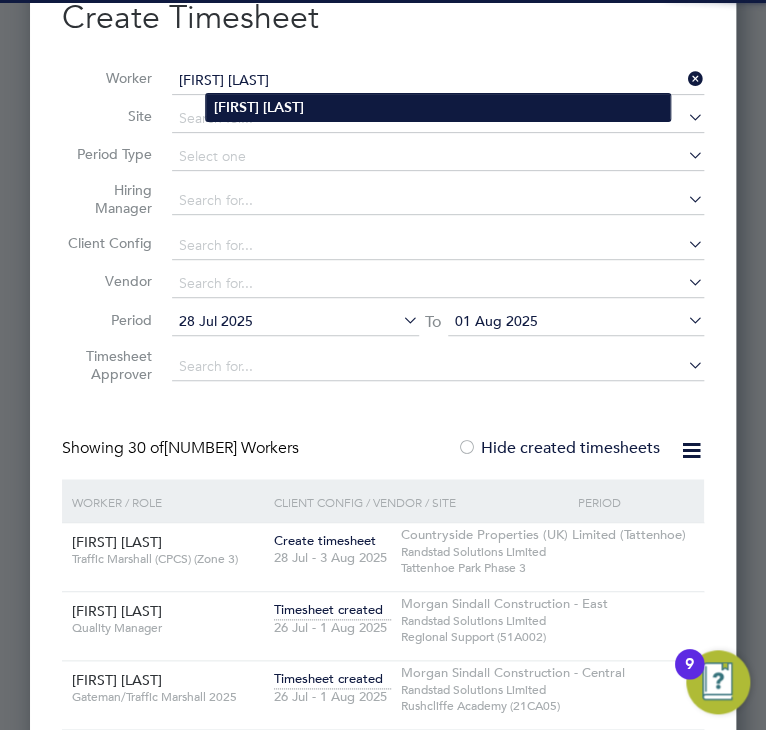 type on "[FIRST] [LAST]" 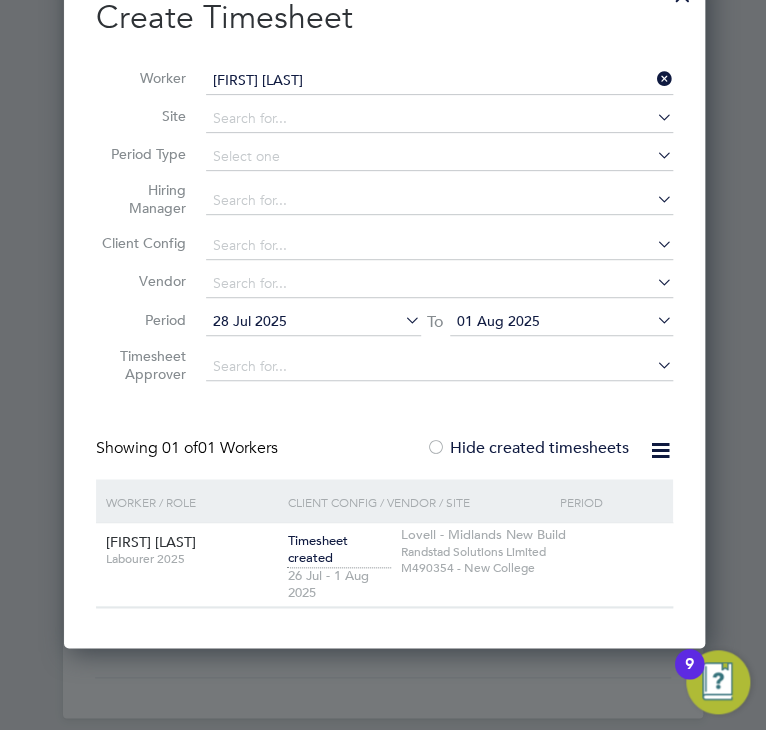 click on "[FIRST] [LAST]" at bounding box center (439, 81) 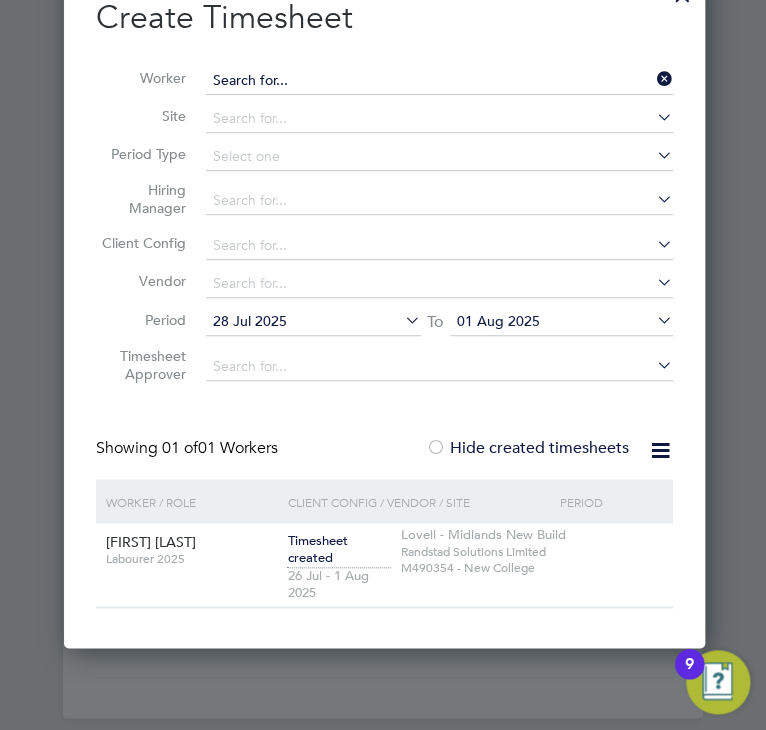 scroll, scrollTop: 10, scrollLeft: 10, axis: both 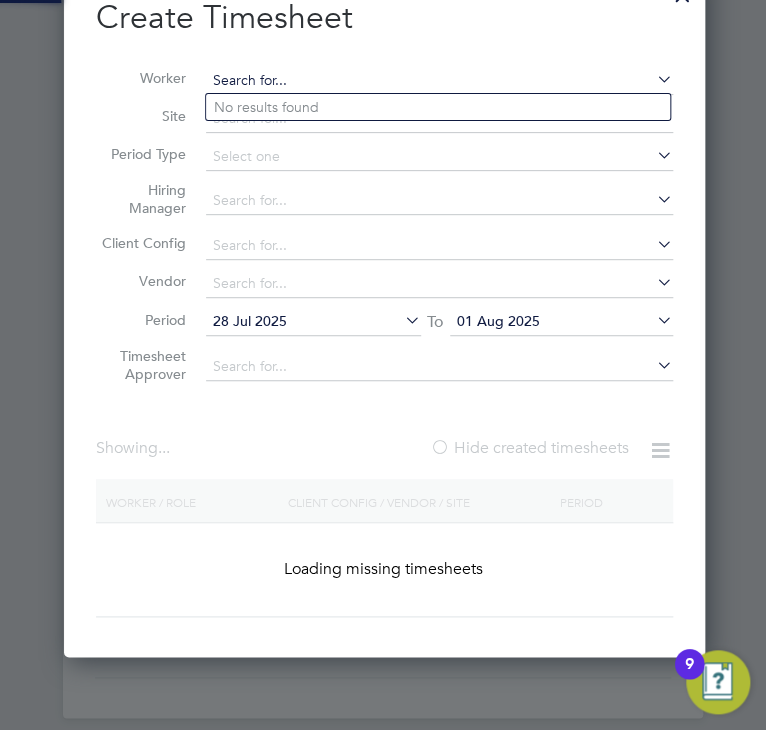 paste on "[FIRST] [LAST]" 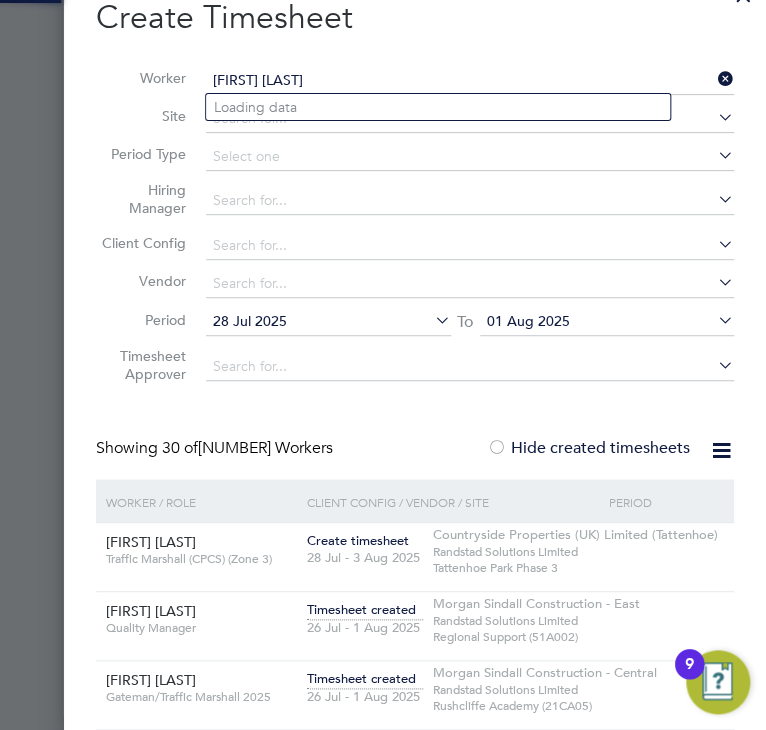 scroll, scrollTop: 10, scrollLeft: 9, axis: both 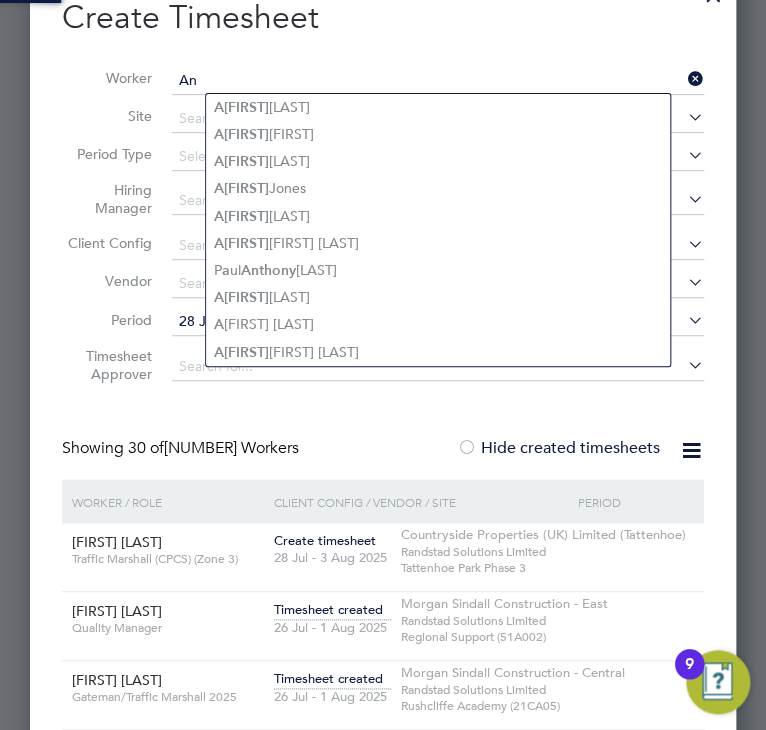 type on "A" 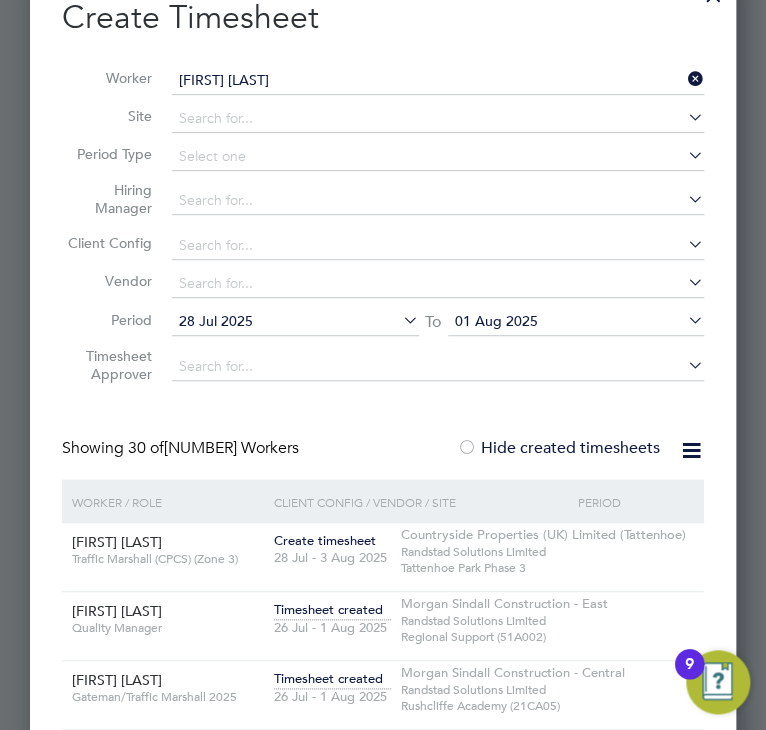click on "[FIRST] [LAST]" 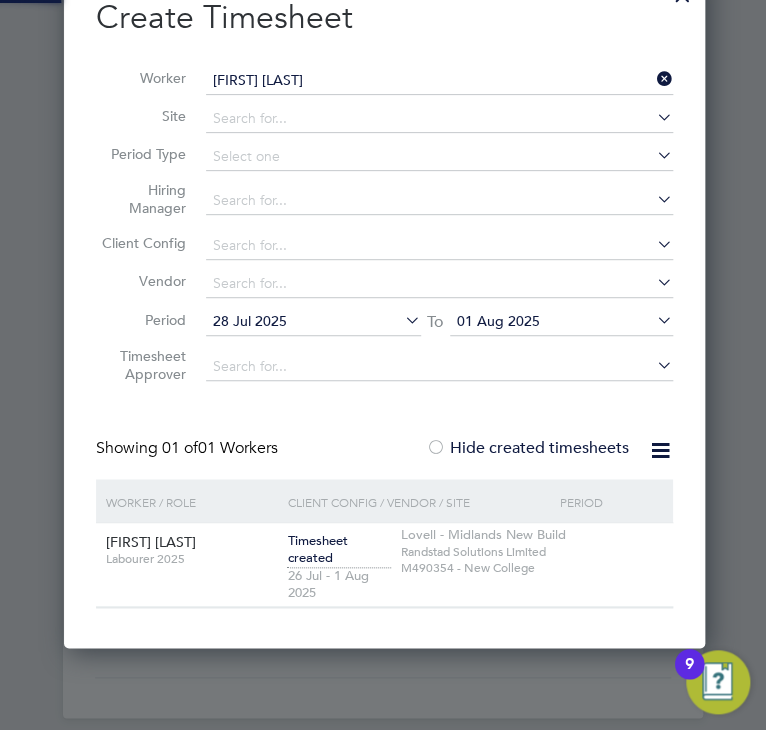 scroll, scrollTop: 9, scrollLeft: 10, axis: both 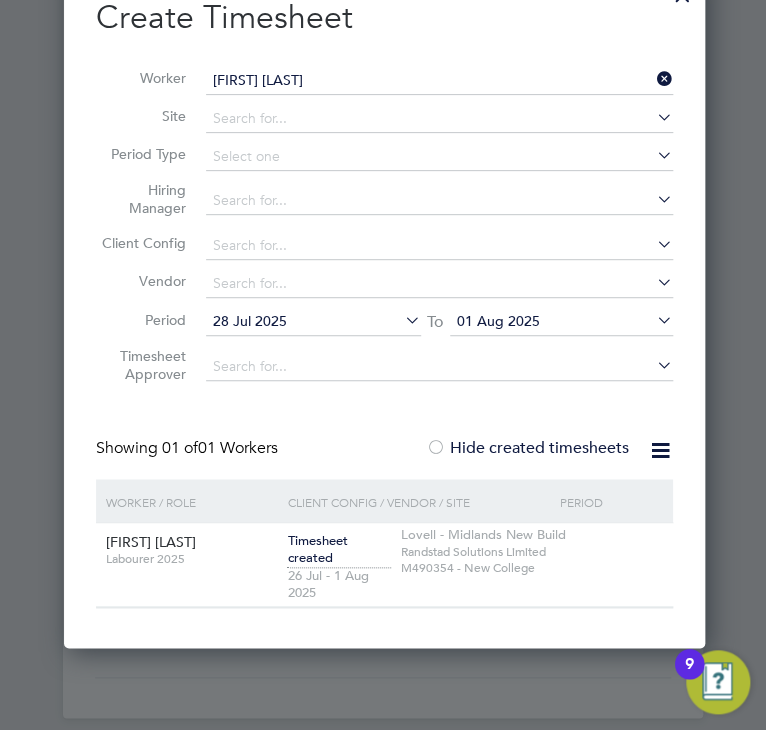 click on "[FIRST] [LAST]" at bounding box center [439, 81] 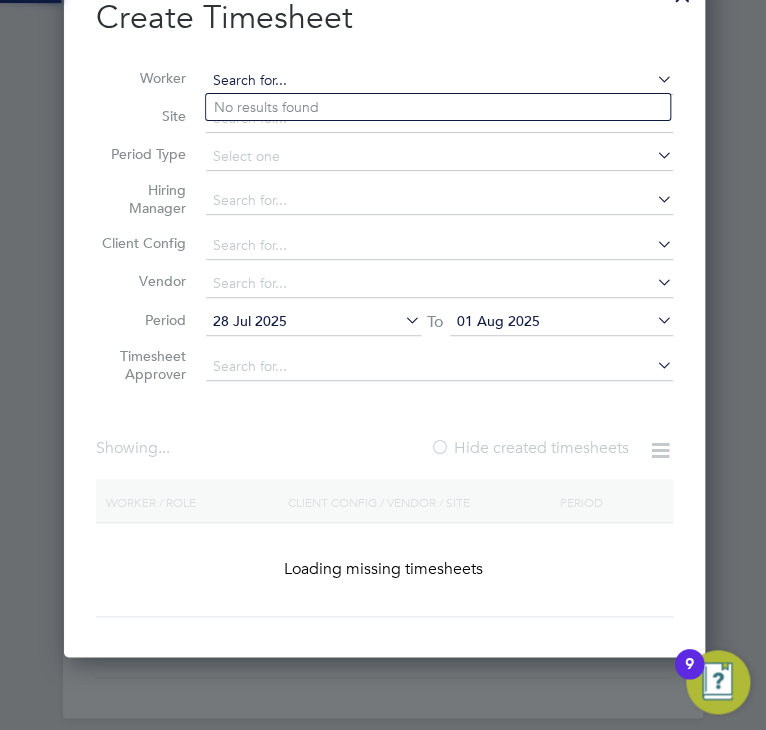 scroll, scrollTop: 10, scrollLeft: 10, axis: both 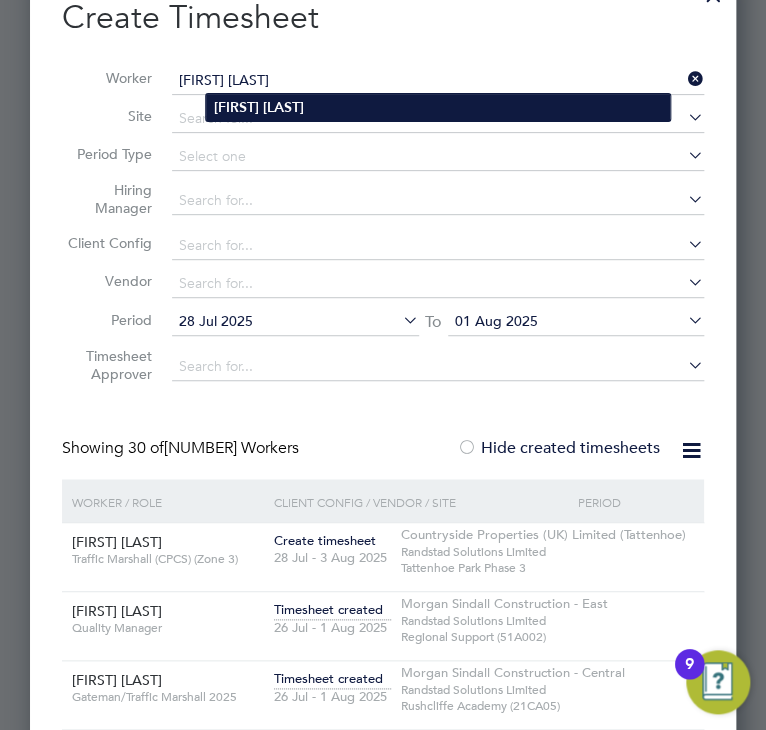 type on "[FIRST] [LAST]" 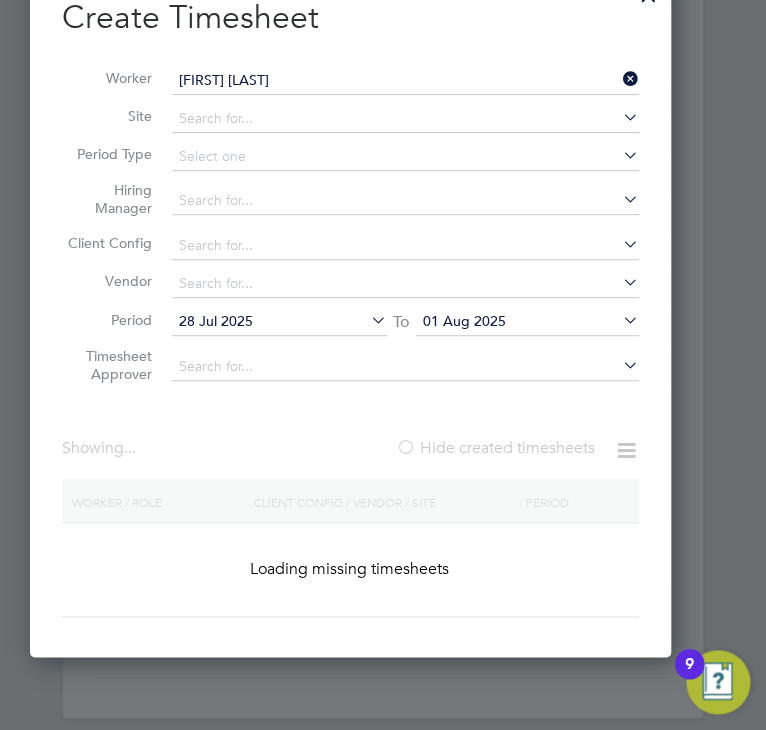 scroll, scrollTop: 10, scrollLeft: 10, axis: both 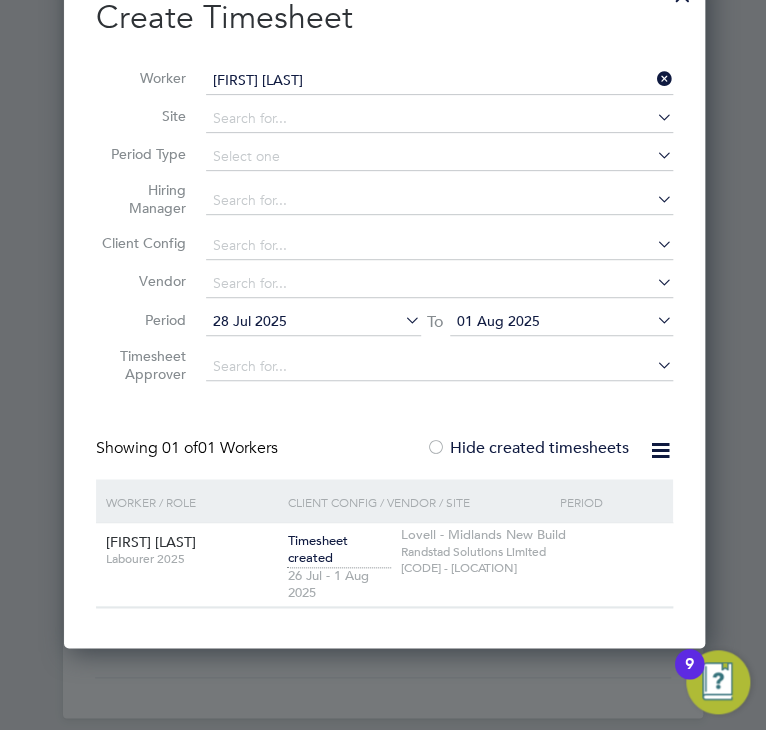 click on "[COMPANY] - [LOCATION]" at bounding box center [532, 564] 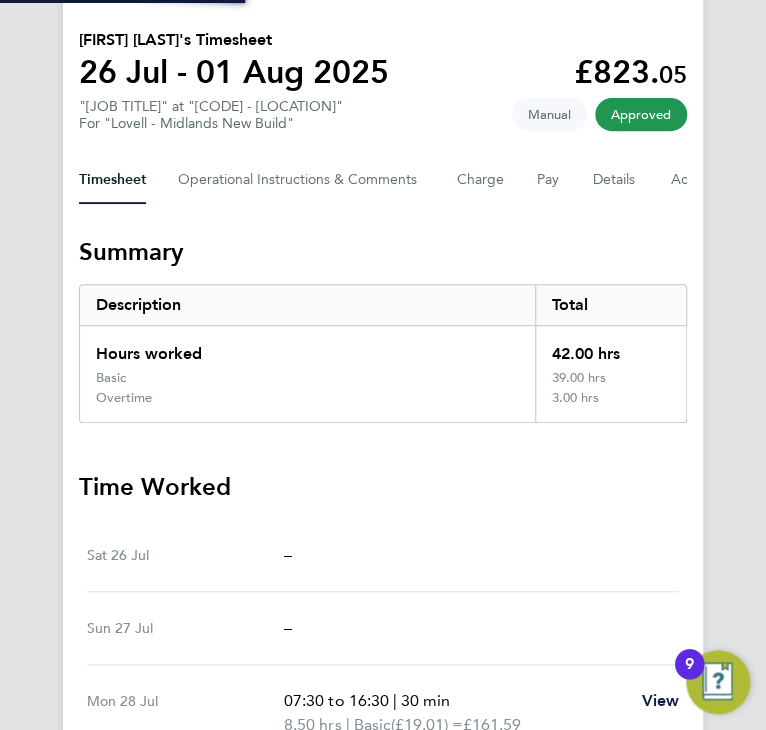scroll, scrollTop: 0, scrollLeft: 0, axis: both 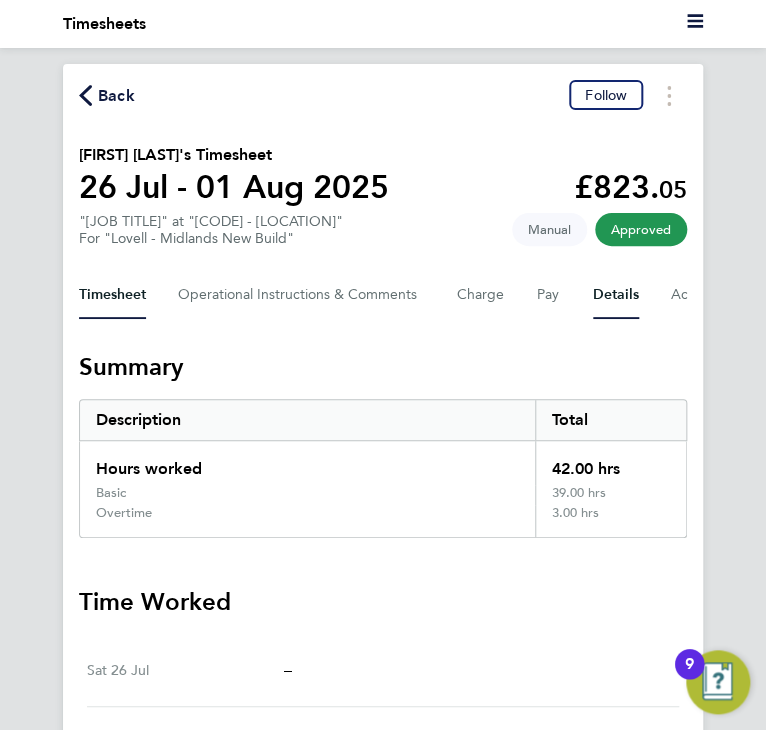click on "Details" at bounding box center (616, 295) 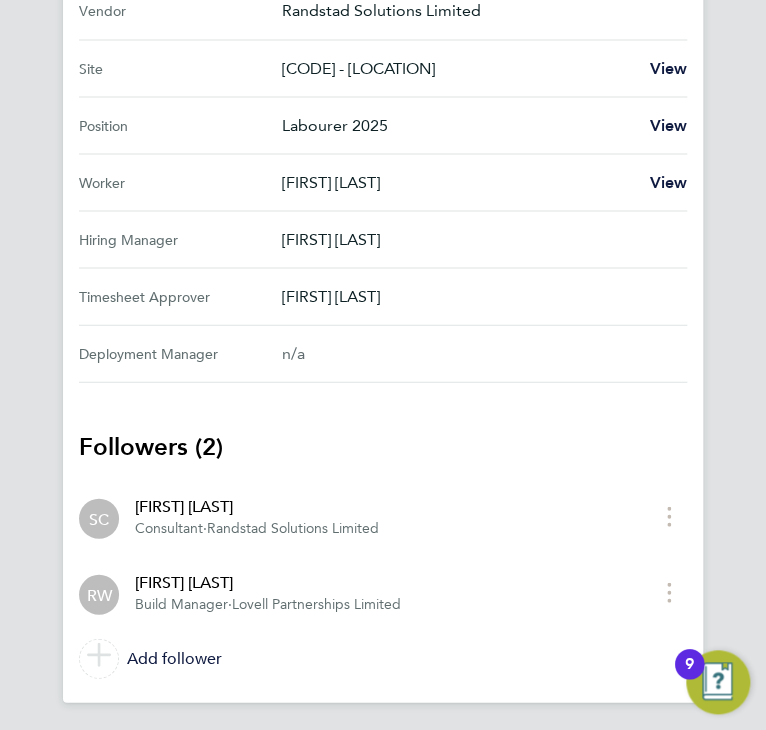 scroll, scrollTop: 2, scrollLeft: 0, axis: vertical 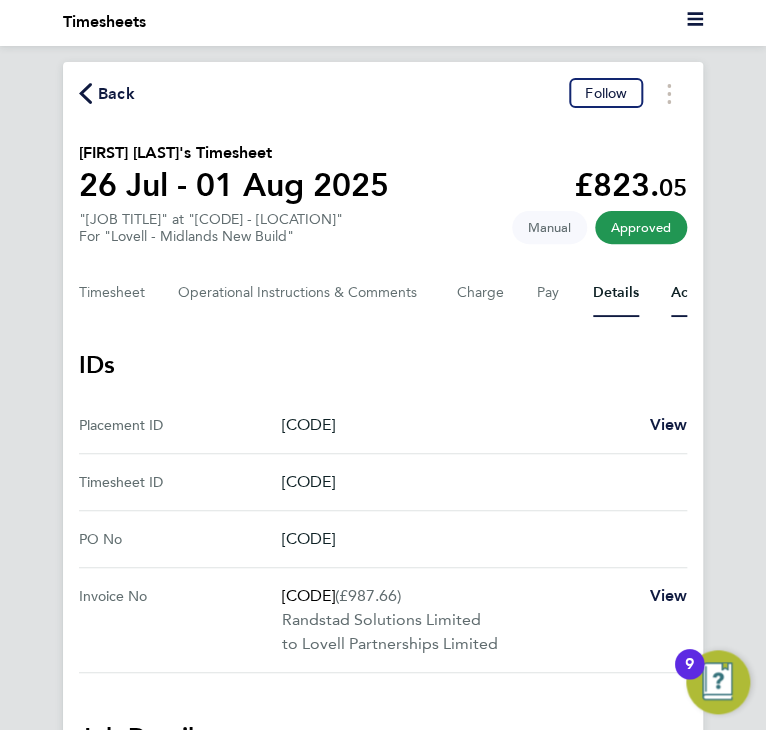 click on "Activity Logs" at bounding box center (713, 293) 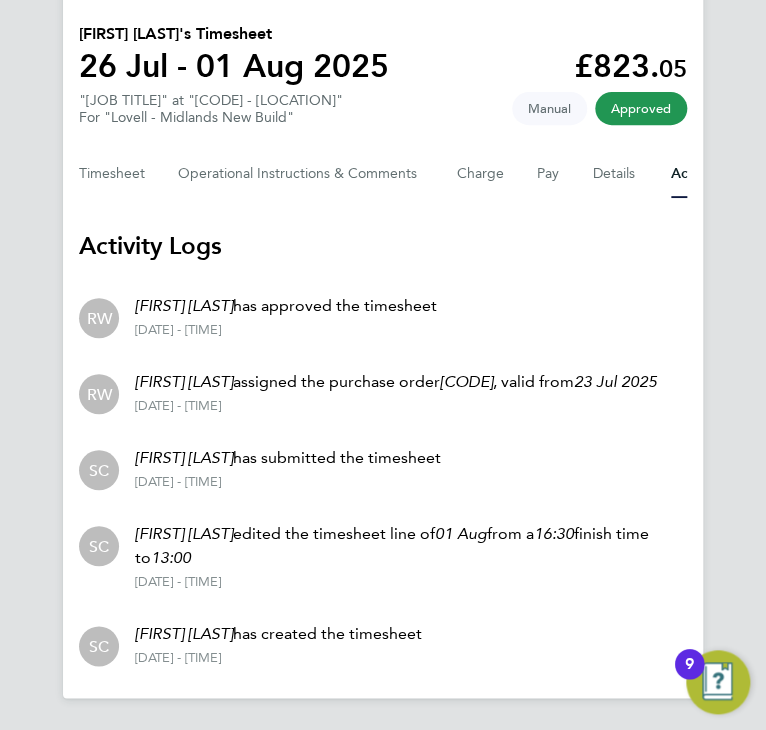 scroll, scrollTop: 0, scrollLeft: 0, axis: both 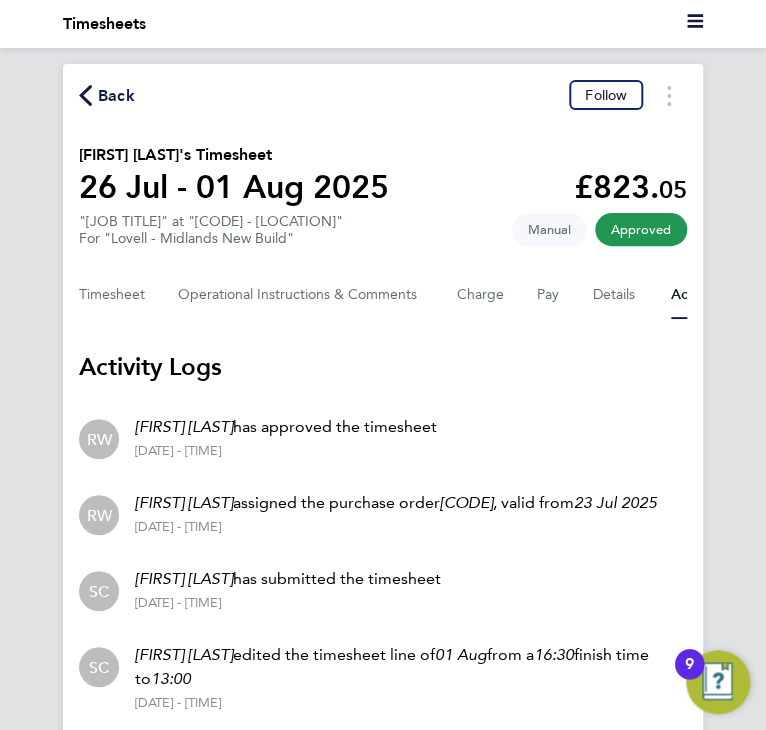 click on "Back" 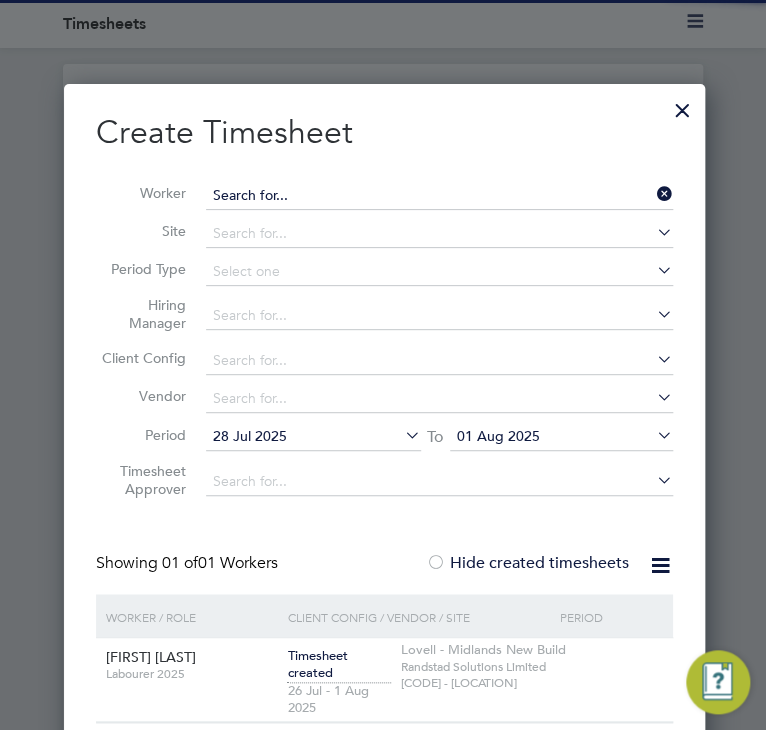 click at bounding box center [439, 196] 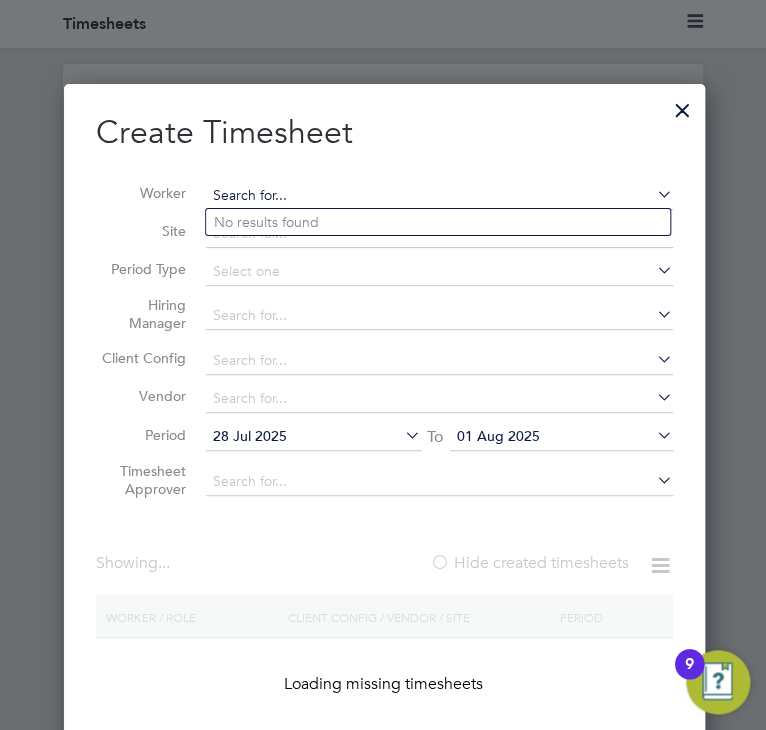 scroll, scrollTop: 10, scrollLeft: 10, axis: both 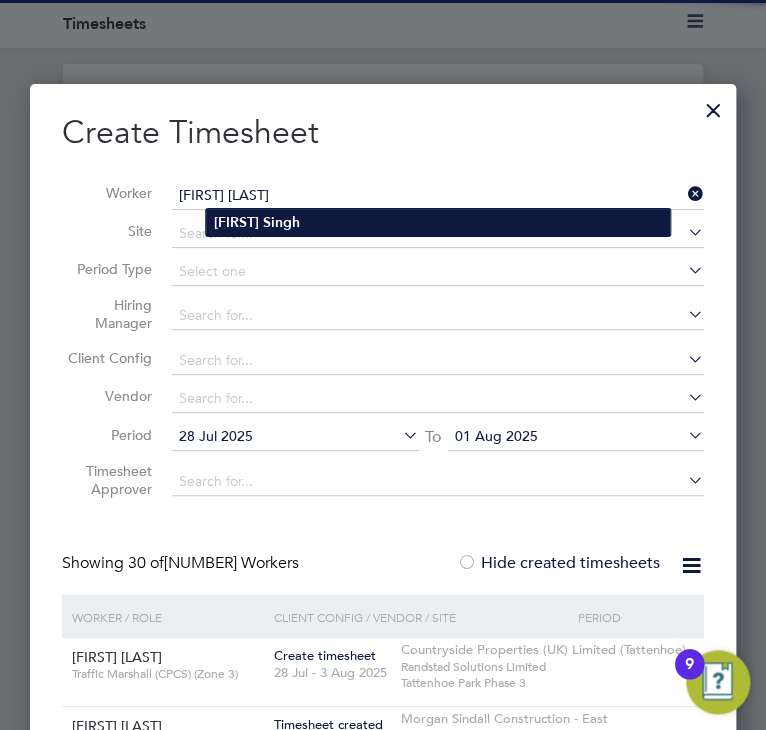type on "[FIRST] [LAST]" 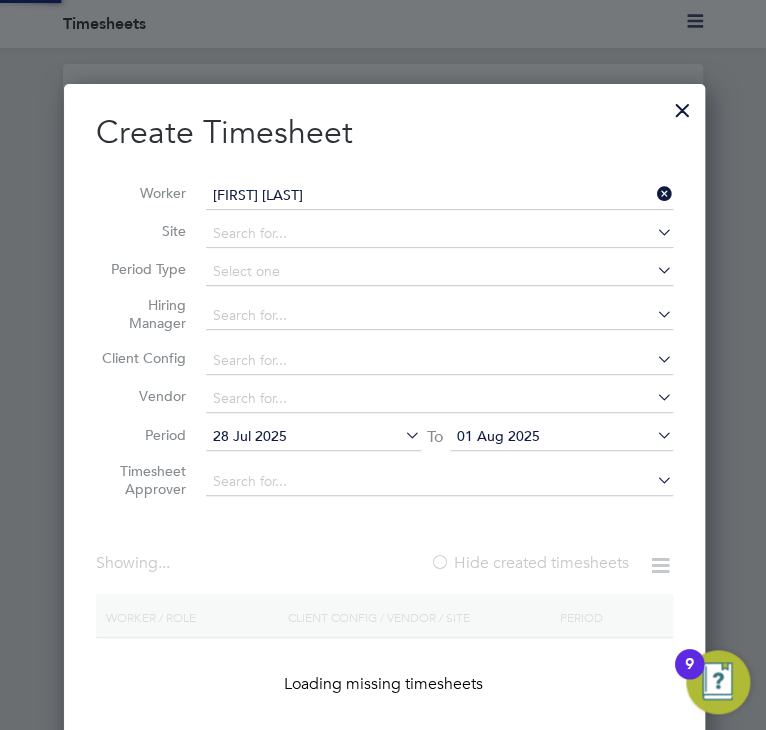 scroll, scrollTop: 10, scrollLeft: 10, axis: both 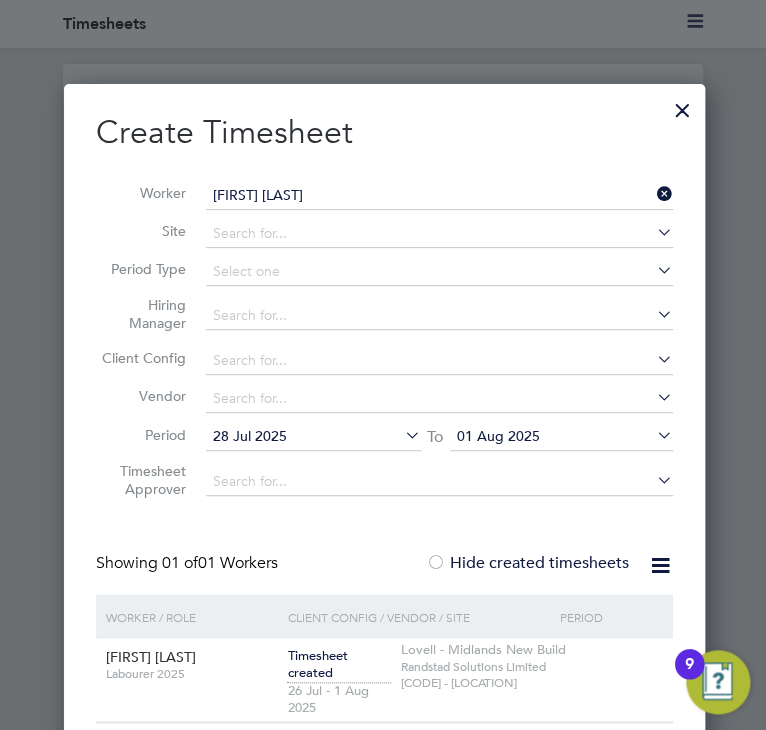 click on "[FIRST] [LAST]" at bounding box center (439, 196) 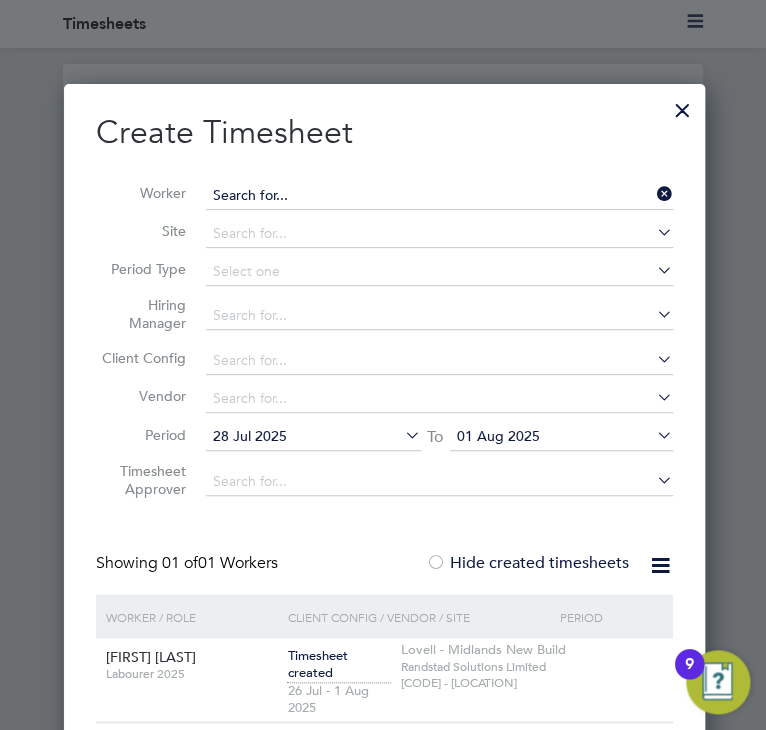 scroll, scrollTop: 10, scrollLeft: 10, axis: both 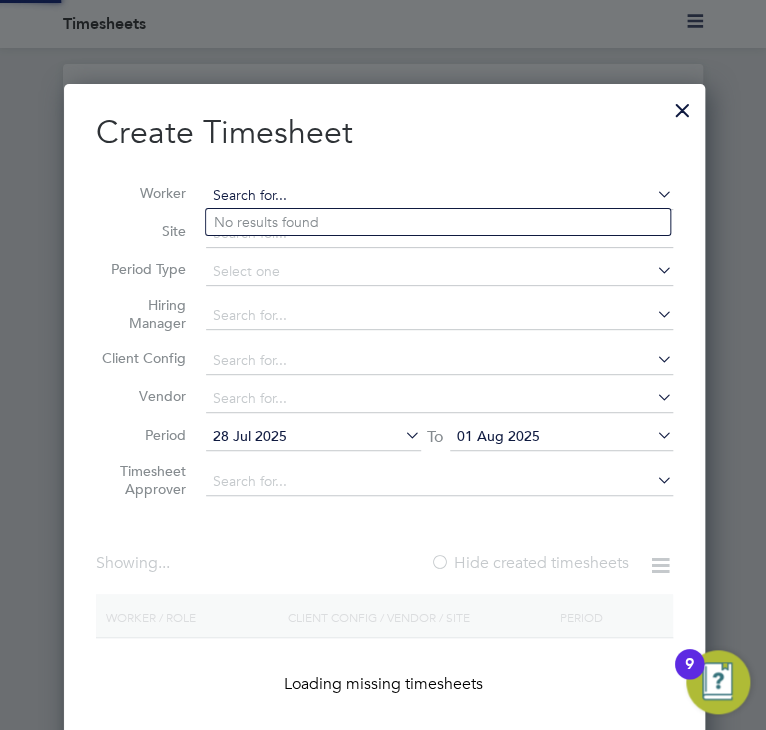 paste on "[FIRST] [LAST] [LAST]" 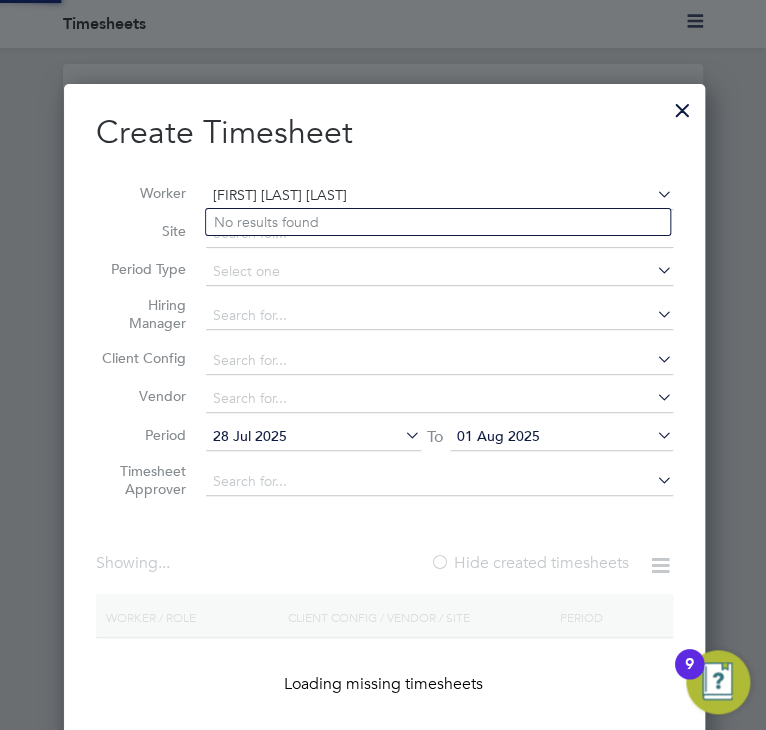 scroll, scrollTop: 10, scrollLeft: 9, axis: both 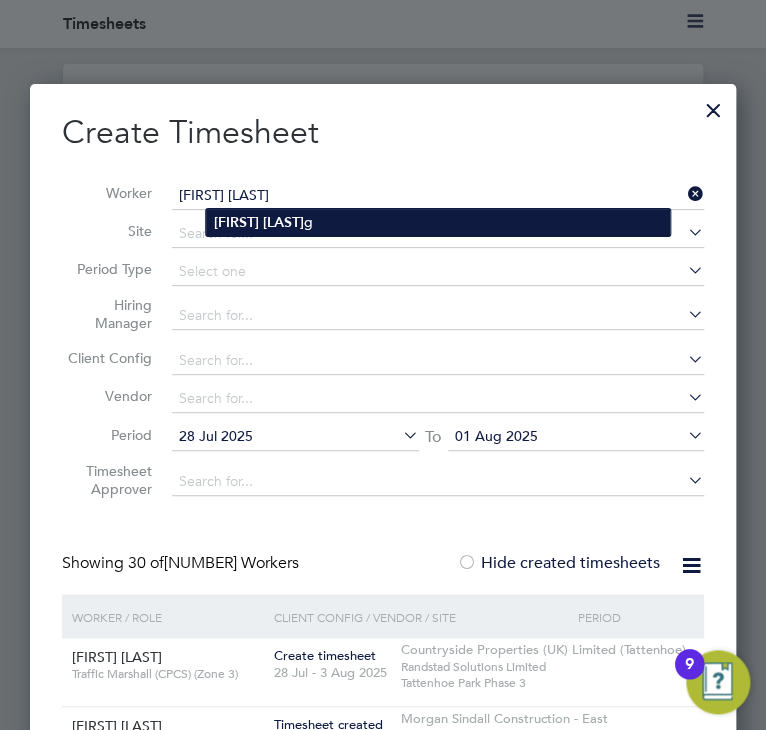 click on "[FIRST] [LAST]" 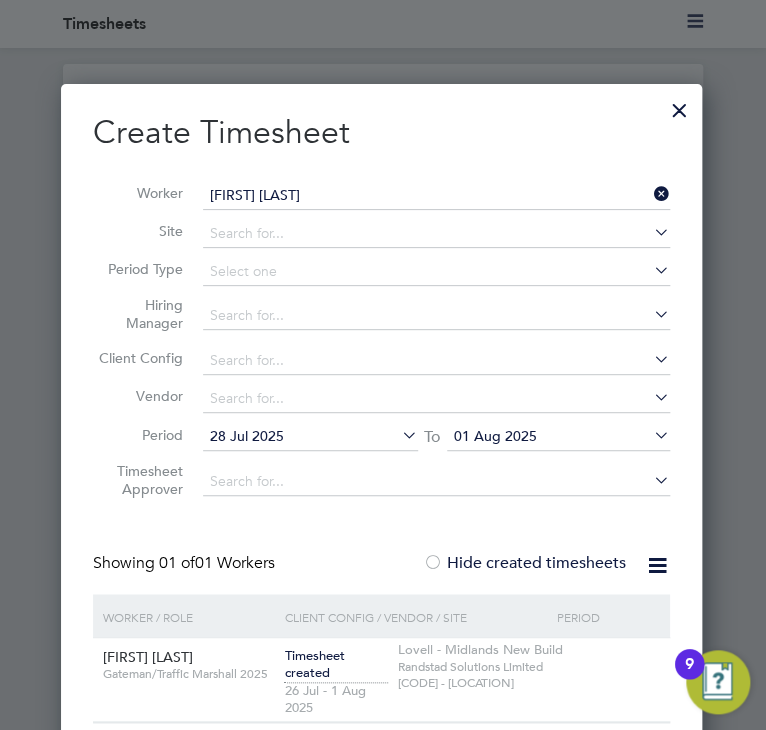click on "[FIRST] [LAST]" at bounding box center (436, 196) 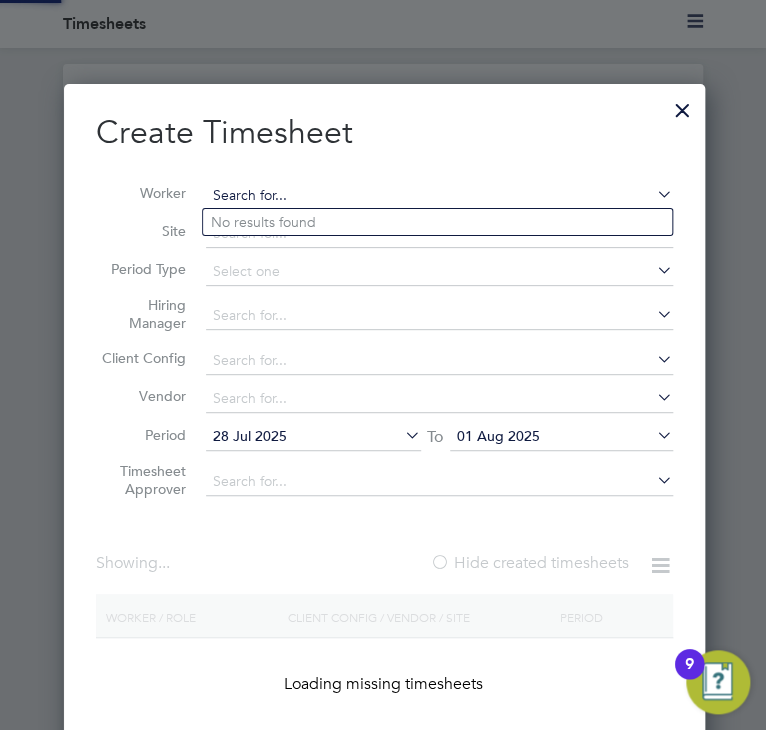 paste on "[FIRST] [LAST]" 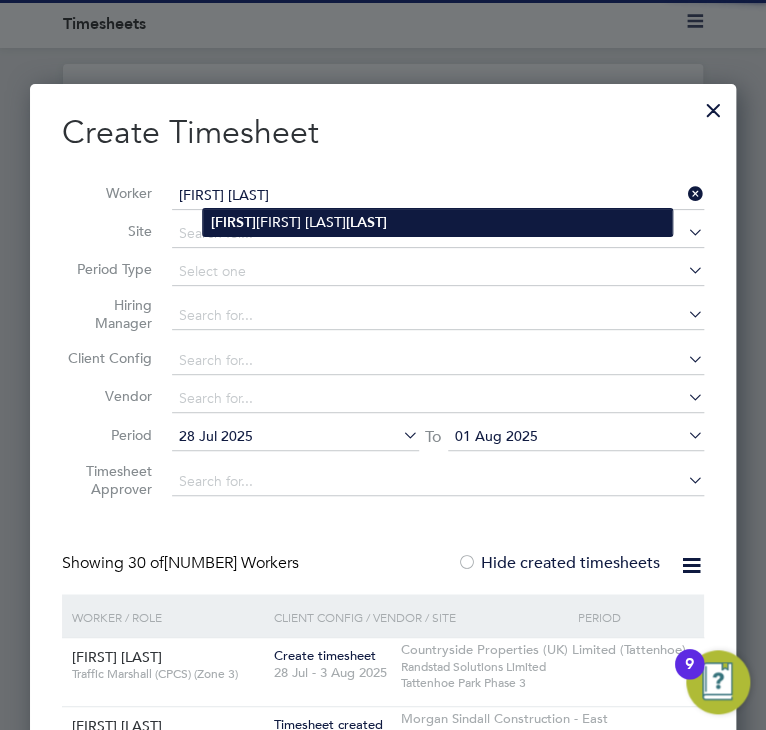 click on "[FIRST] [MIDDLE] [LAST]" 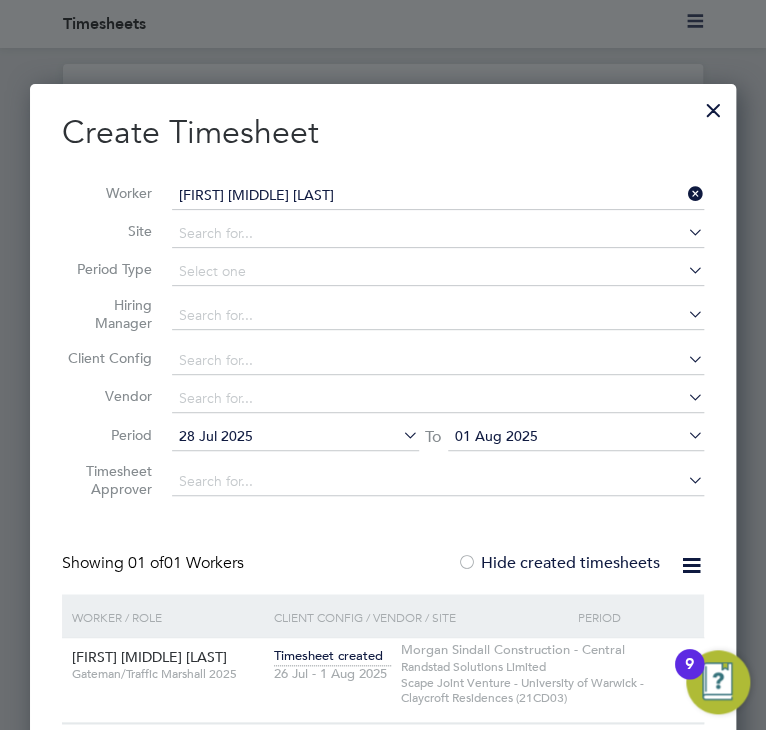 click on "[FIRST] [MIDDLE] [LAST]" at bounding box center [438, 196] 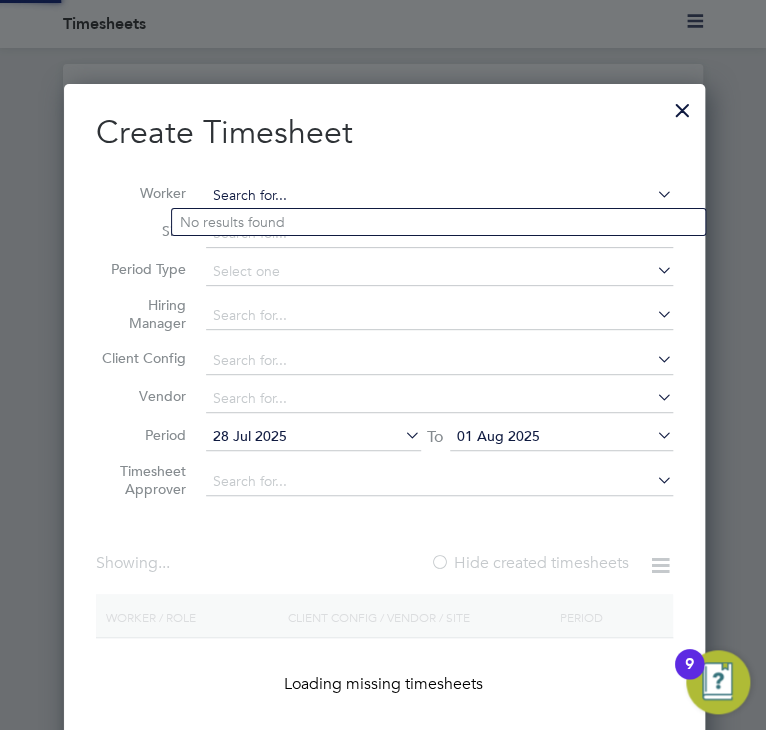 paste on "[FIRST] [LAST]" 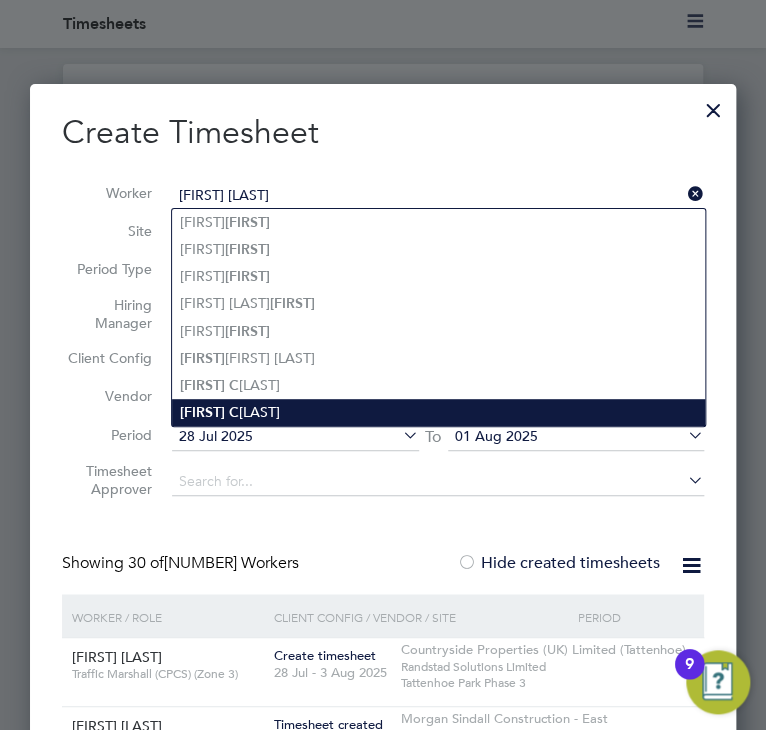 click on "[FIRST] [LAST]" 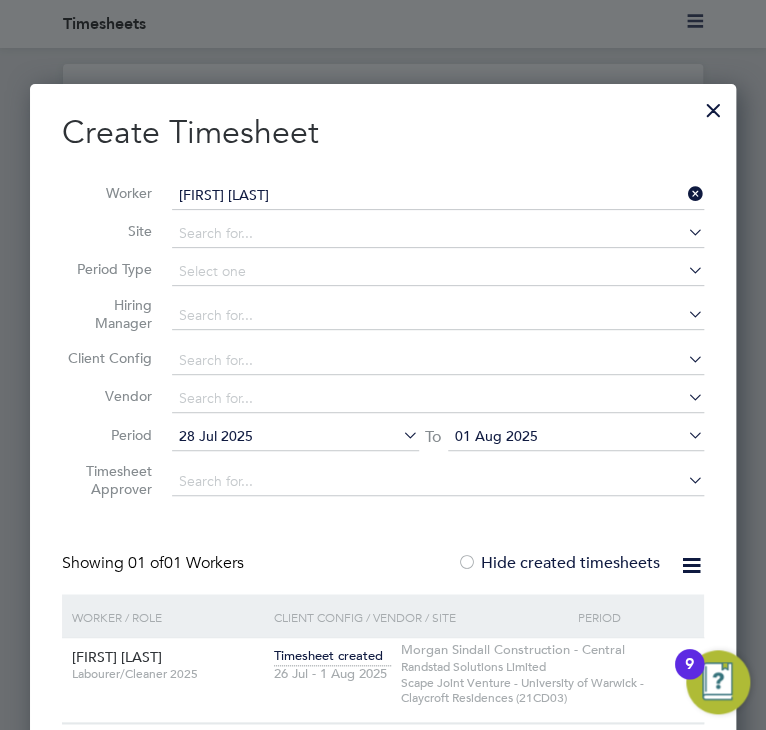 click on "[FIRST] [LAST]" at bounding box center [438, 196] 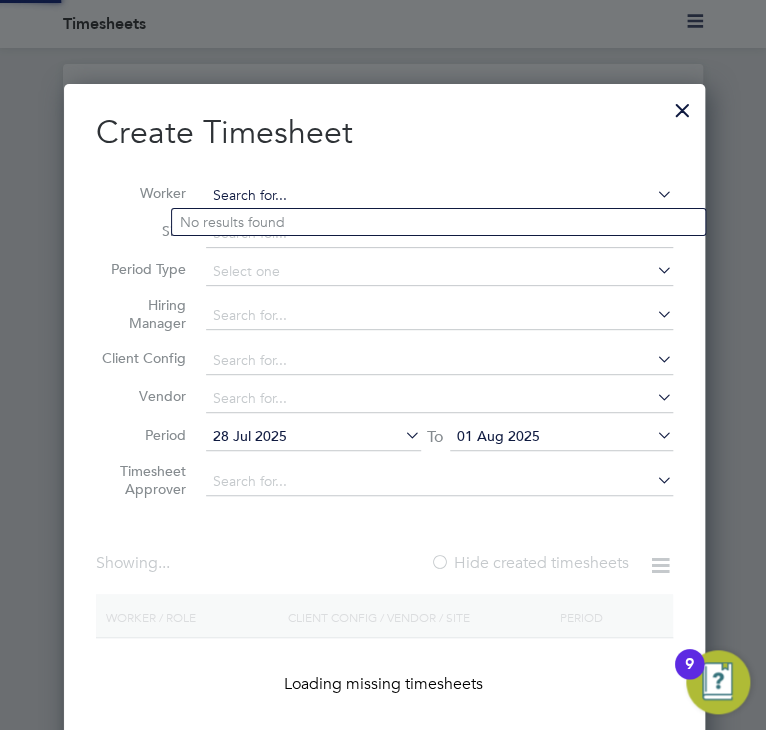 paste on "[FIRST] [LAST]" 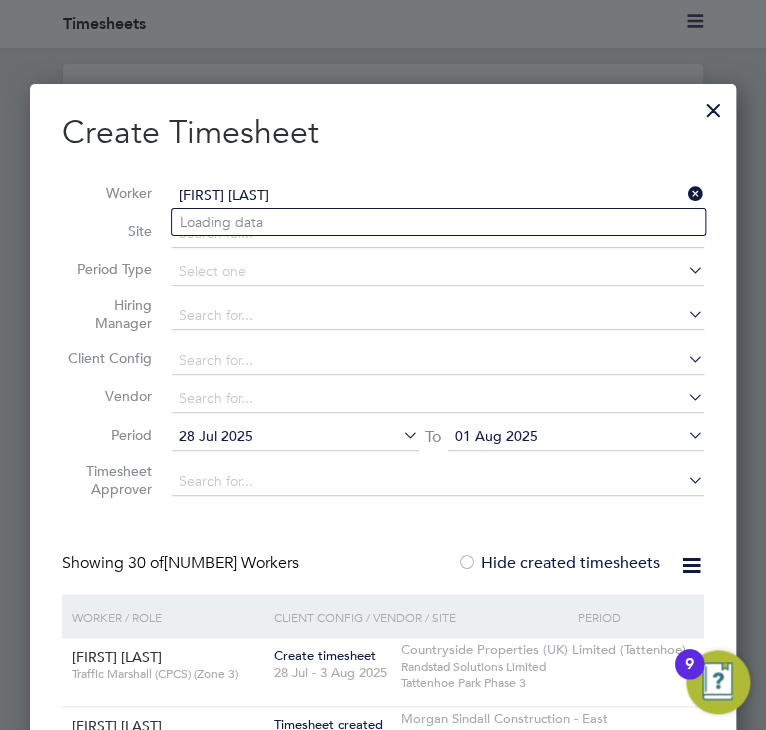 type on "[FIRST] [LAST]" 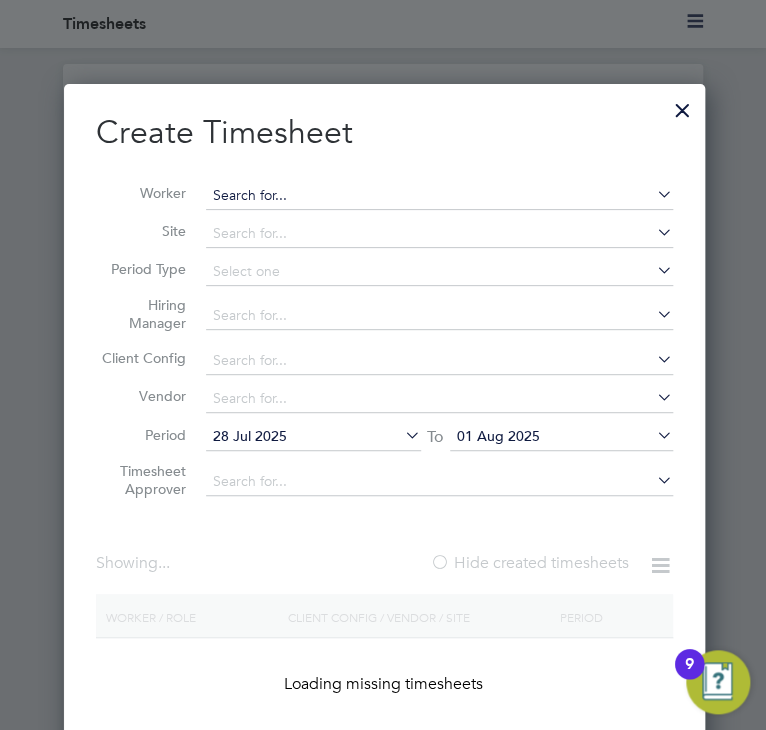 click at bounding box center (439, 196) 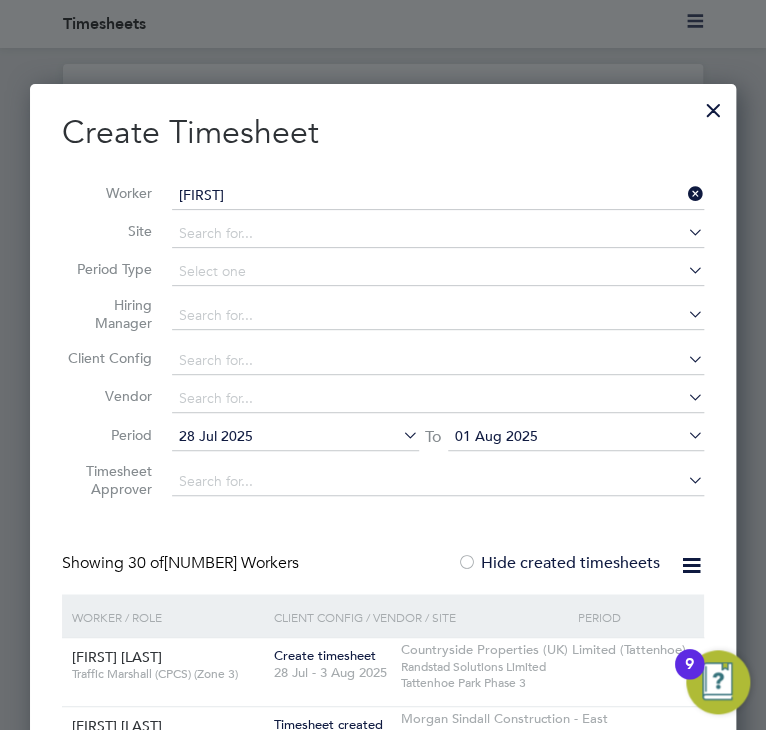 click on "[FIRST] [LAST]" 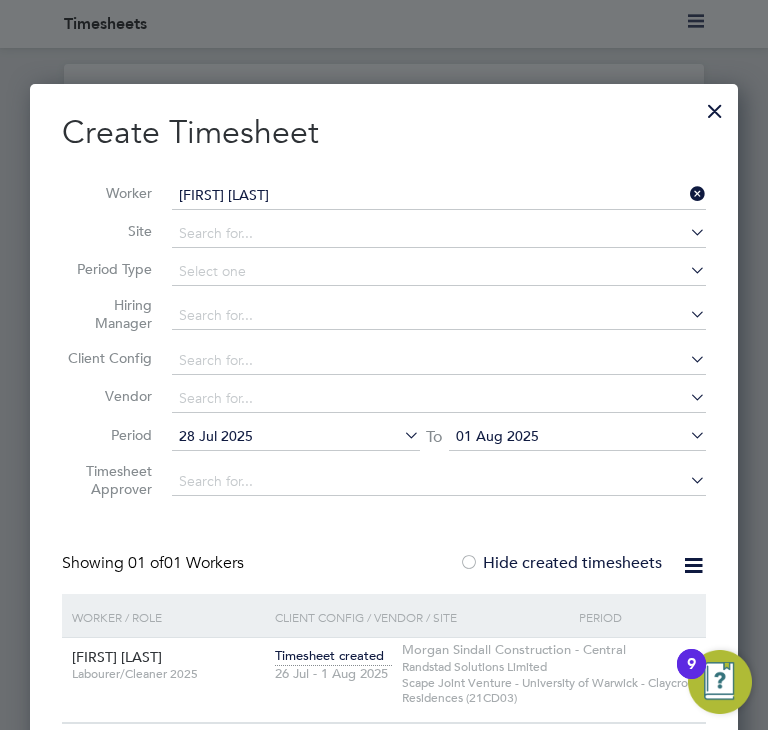 scroll, scrollTop: 10, scrollLeft: 10, axis: both 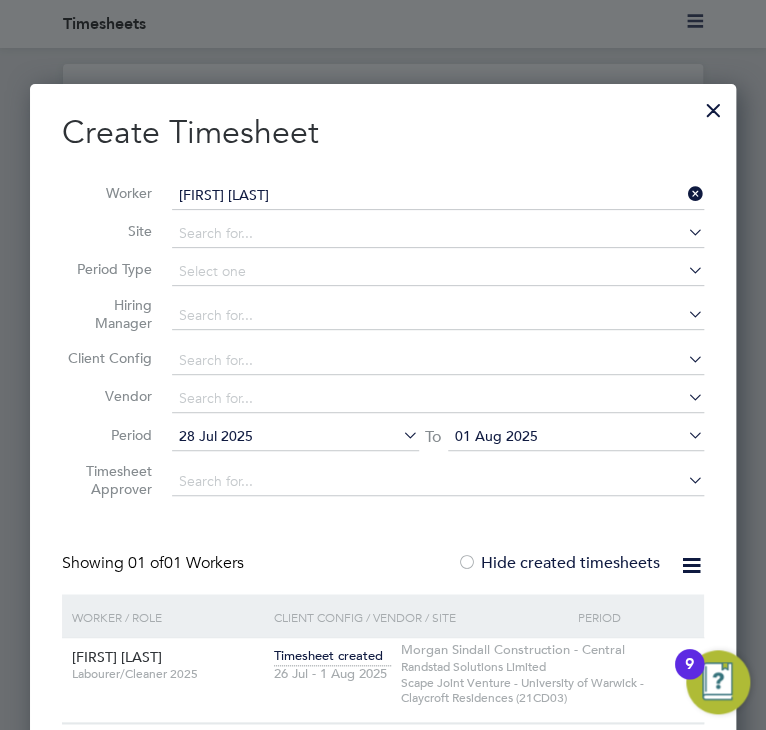 click on "[FIRST] [LAST]" at bounding box center [438, 196] 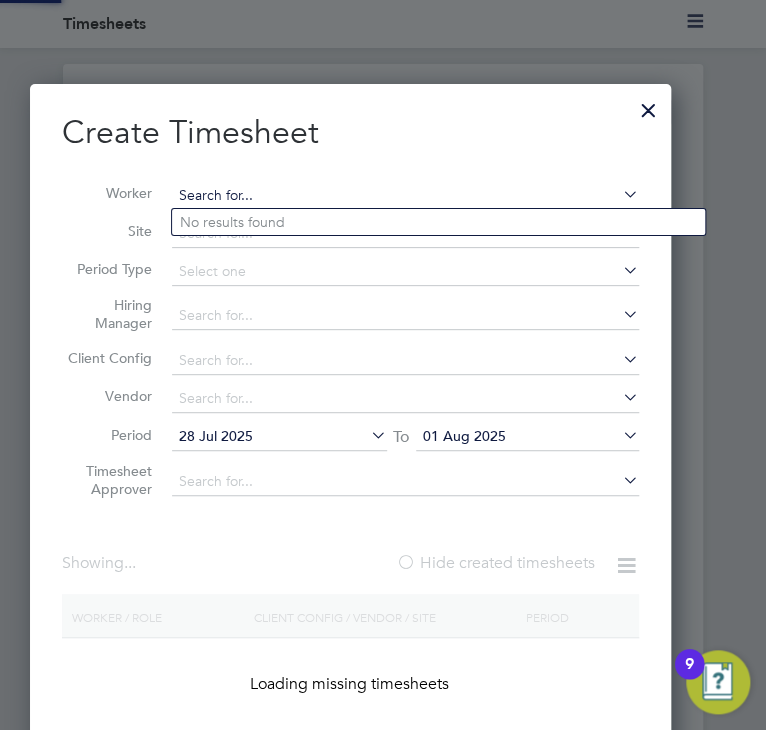 scroll, scrollTop: 10, scrollLeft: 10, axis: both 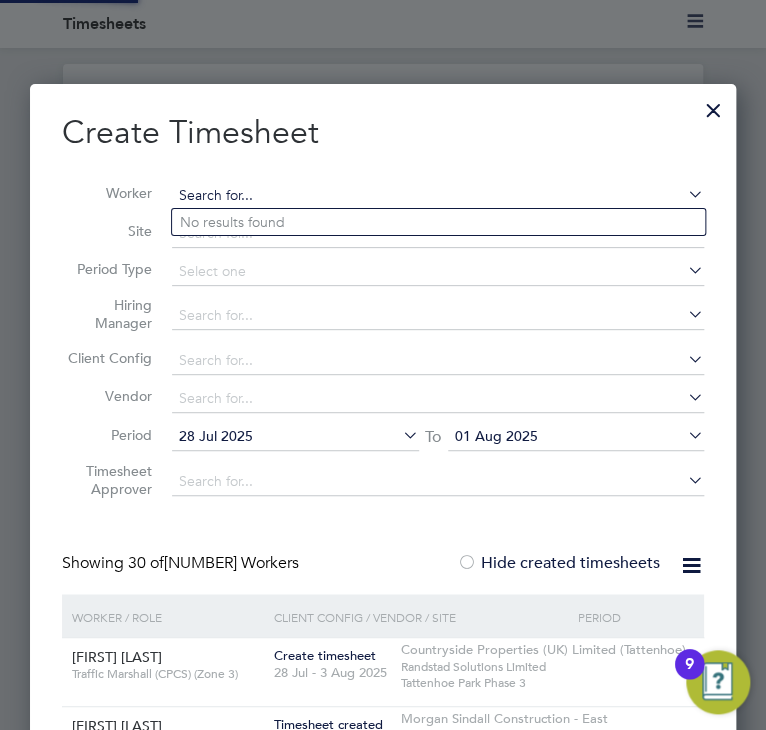 paste on "[FIRST] [LAST]" 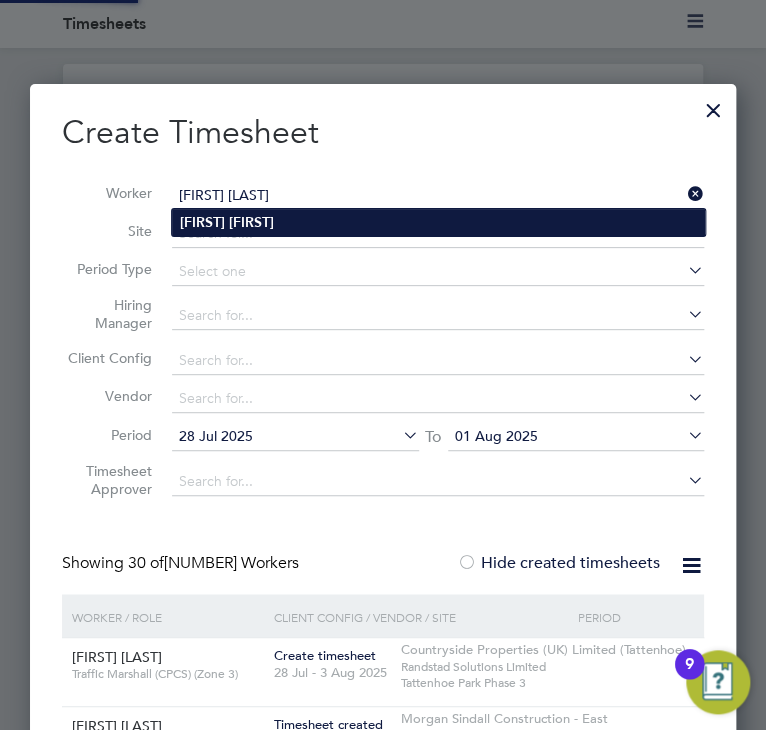 type on "[FIRST] [LAST]" 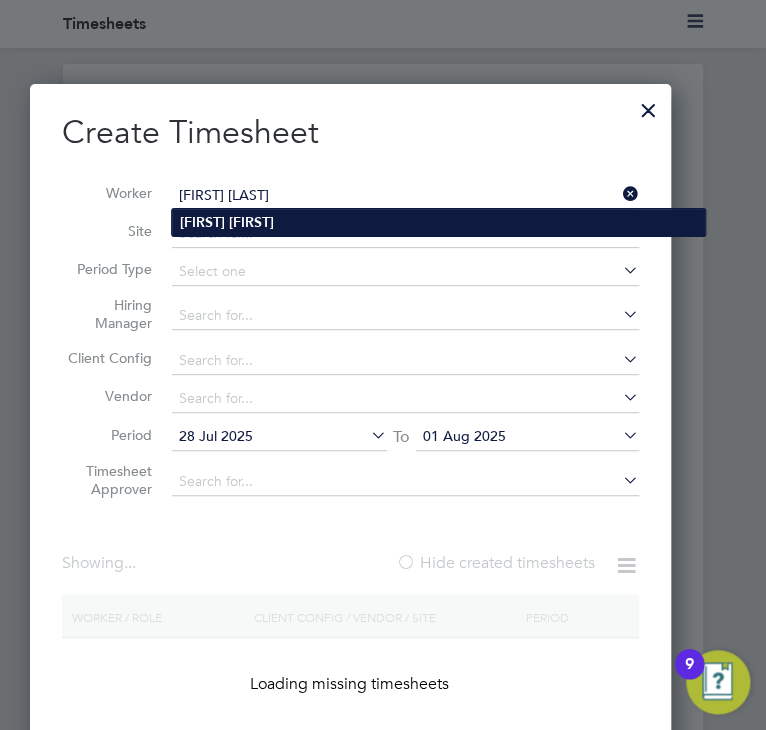 scroll, scrollTop: 10, scrollLeft: 10, axis: both 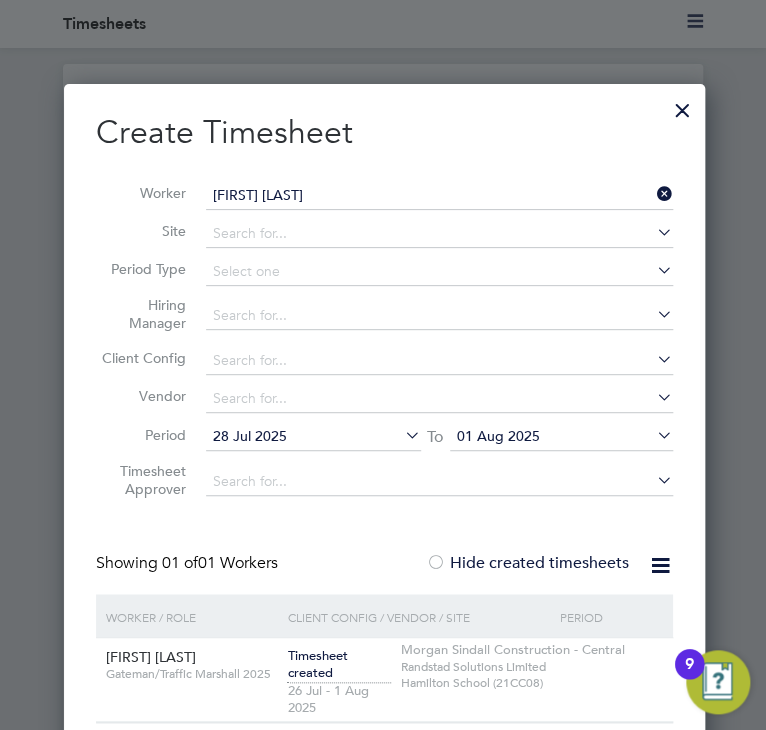 click on "[FIRST] [LAST]" at bounding box center (439, 196) 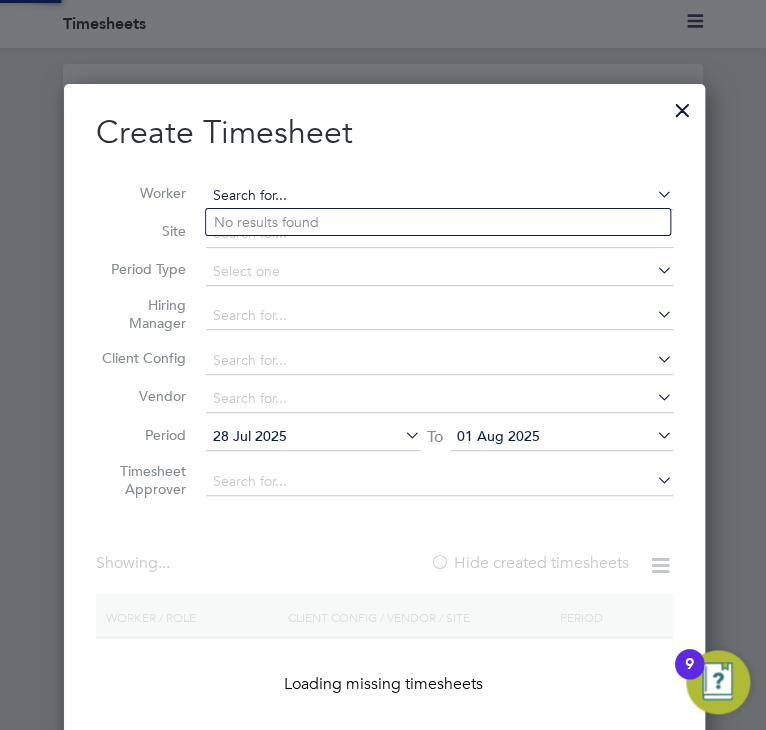 scroll, scrollTop: 10, scrollLeft: 10, axis: both 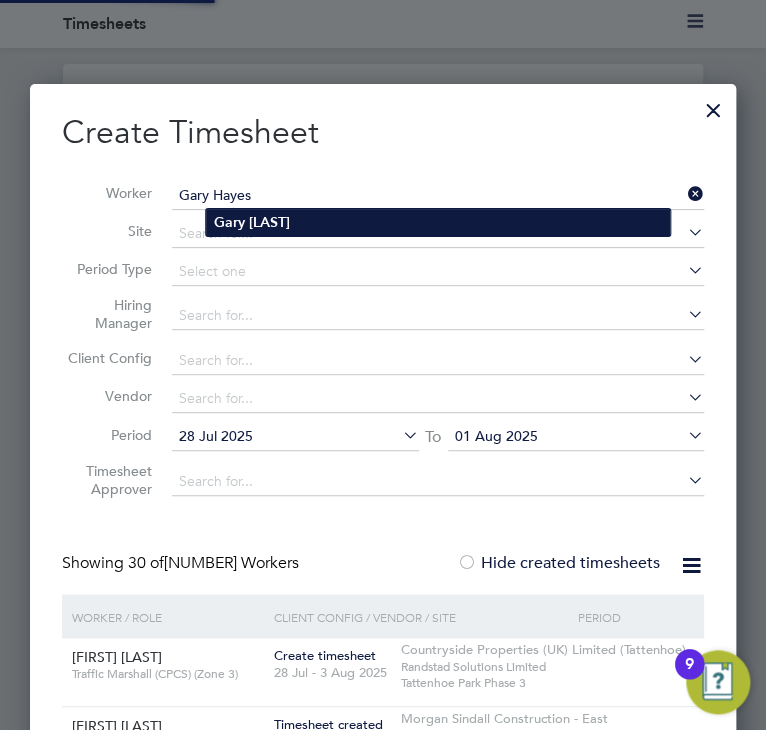 type on "Gary Hayes" 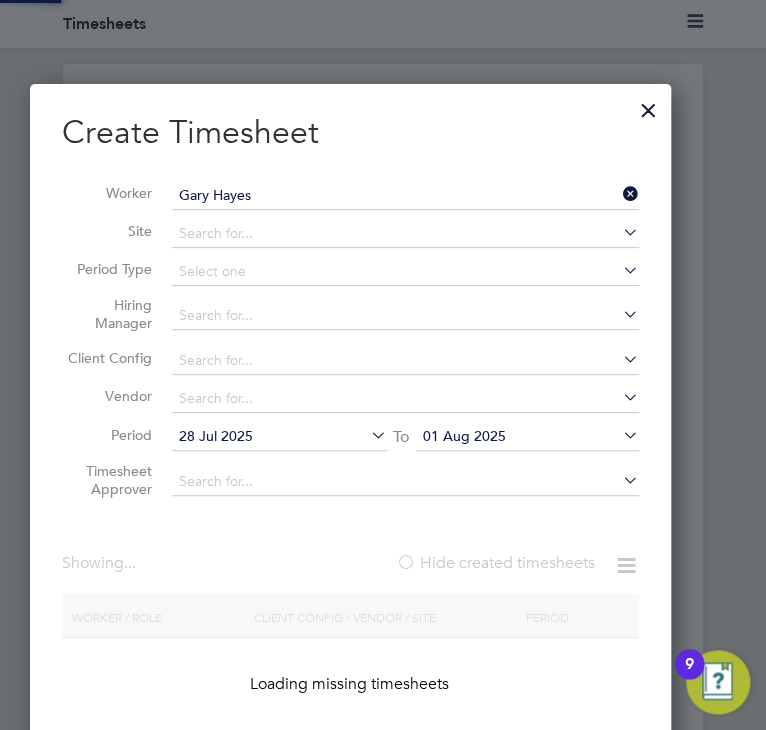 scroll, scrollTop: 10, scrollLeft: 10, axis: both 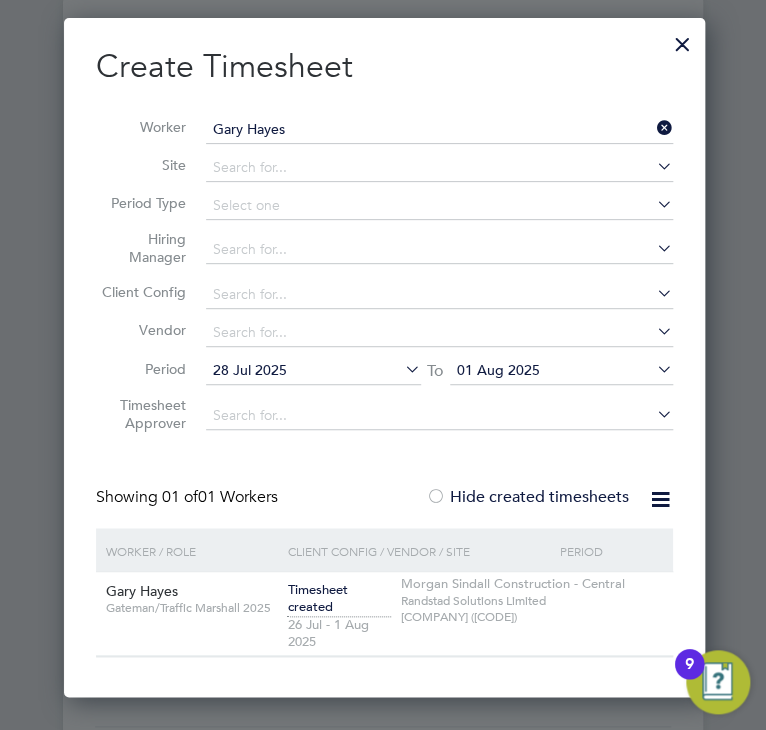 click on "Gary Hayes" at bounding box center (439, 130) 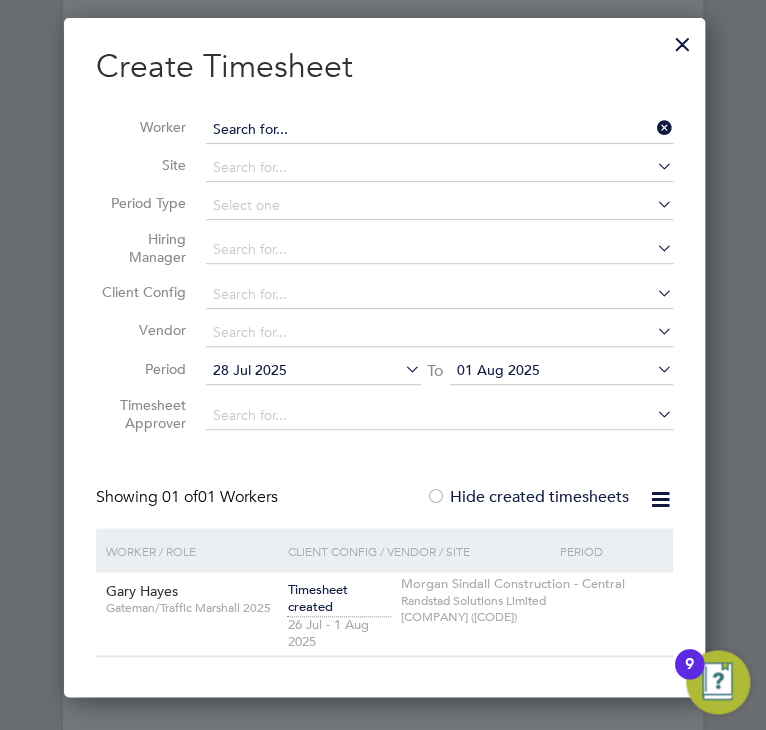 scroll, scrollTop: 10, scrollLeft: 10, axis: both 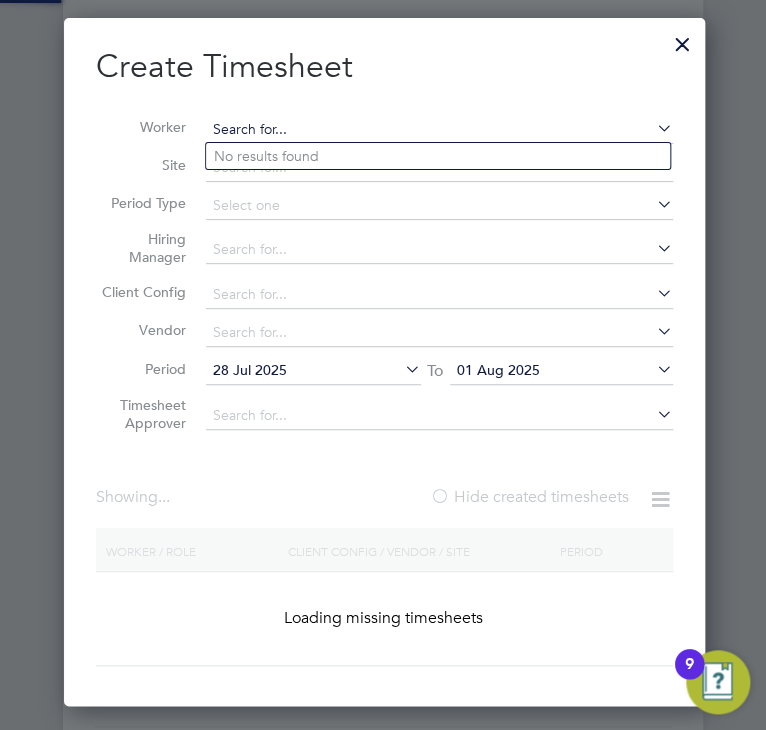 paste on "[FIRST] [LAST]" 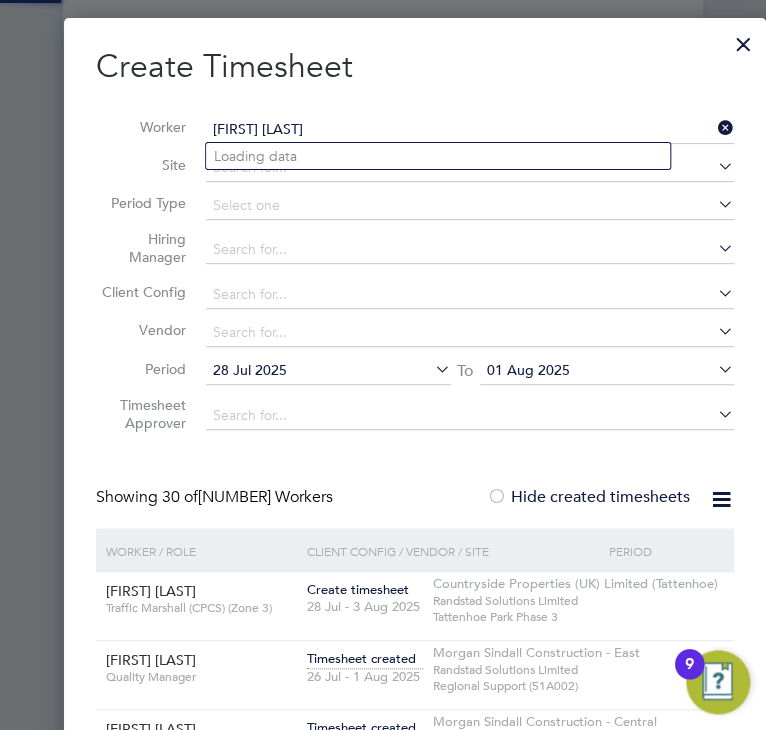 scroll, scrollTop: 10, scrollLeft: 9, axis: both 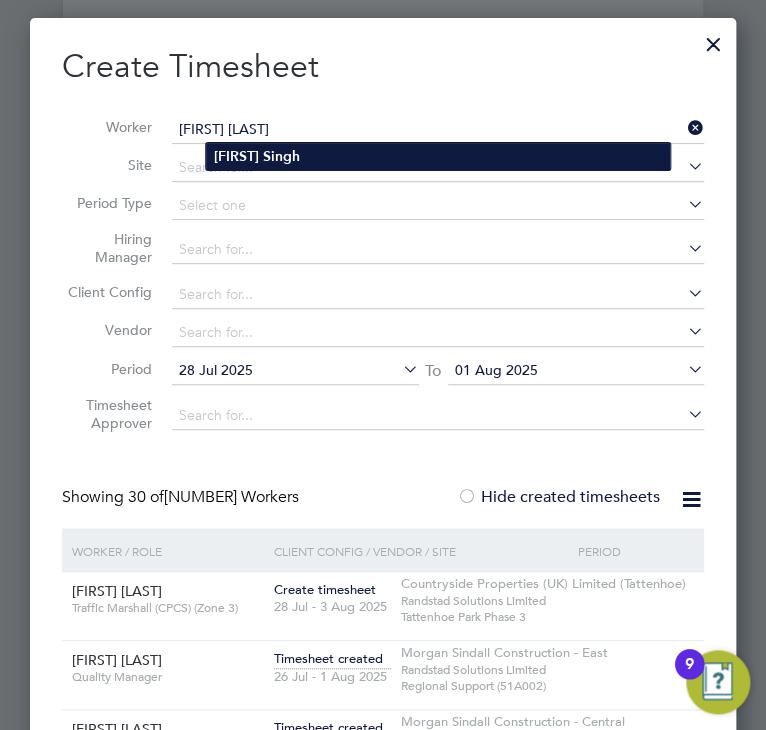 type on "[FIRST] [LAST]" 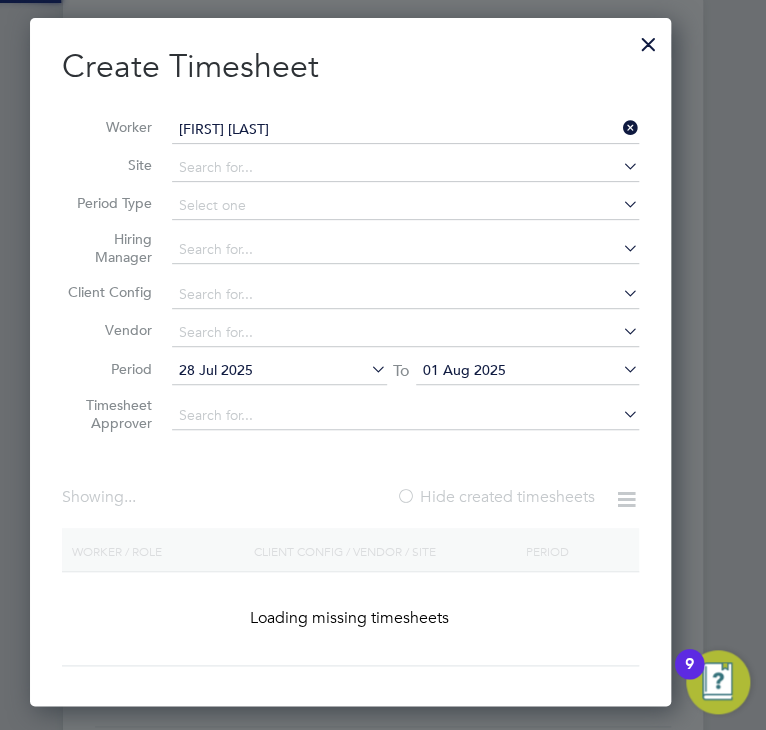 scroll, scrollTop: 10, scrollLeft: 10, axis: both 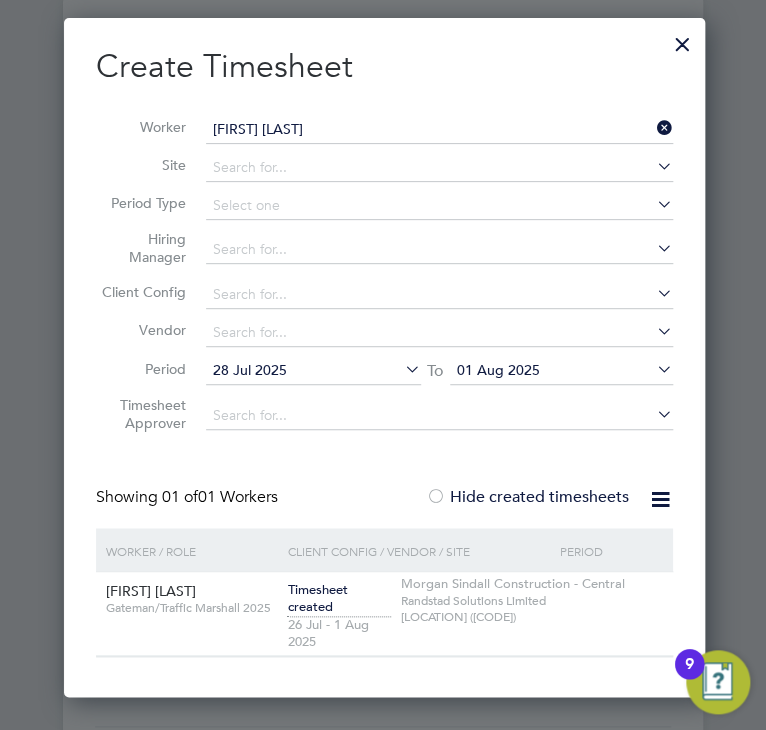 click on "[FIRST] [LAST]" at bounding box center (439, 130) 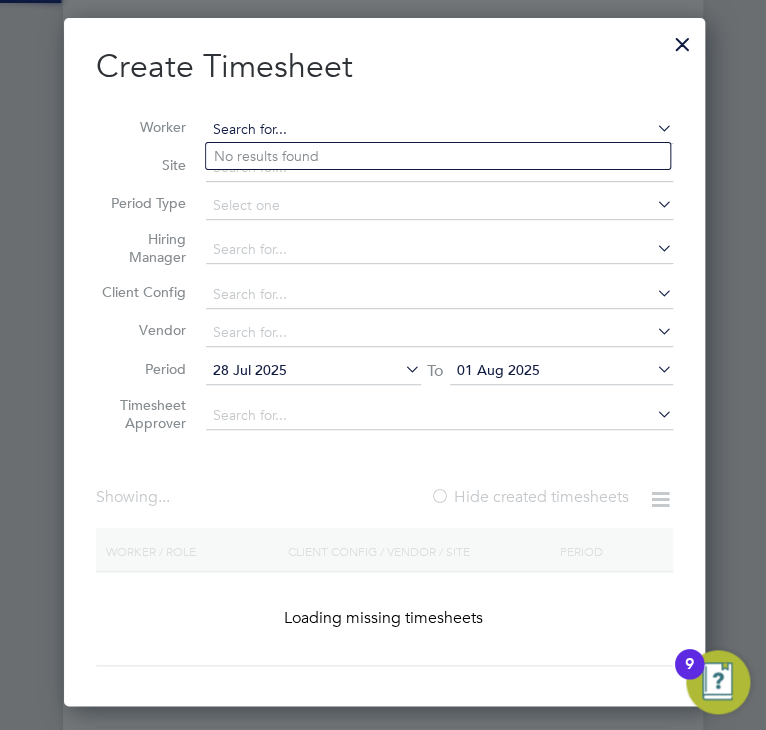 scroll, scrollTop: 10, scrollLeft: 10, axis: both 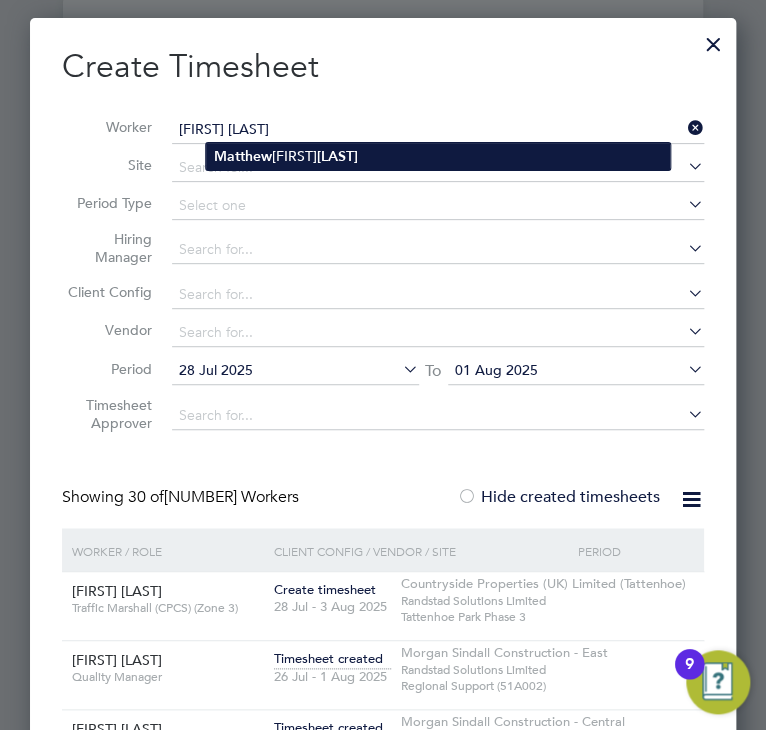 click on "[LAST]" 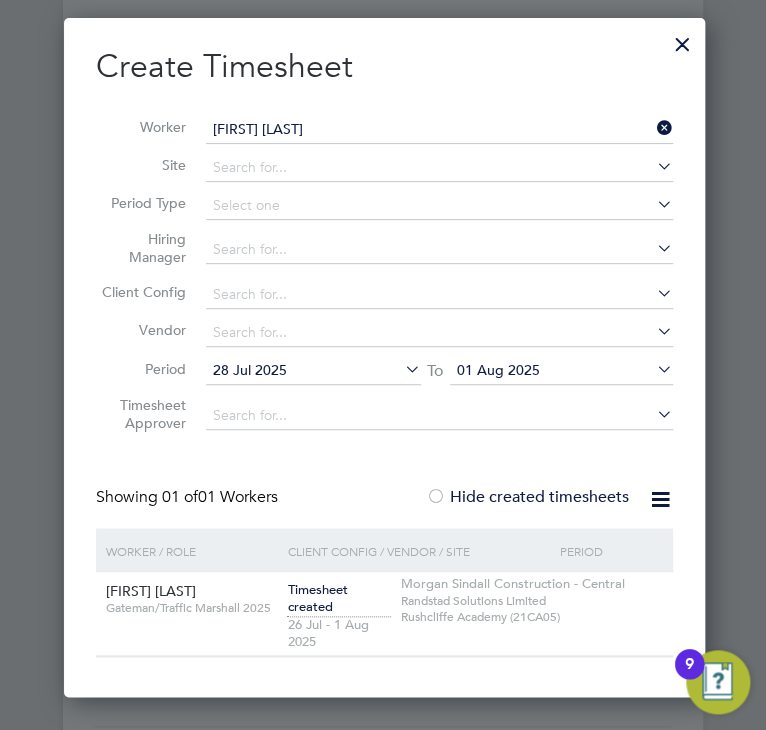 click on "[FIRST] [LAST]" at bounding box center (439, 130) 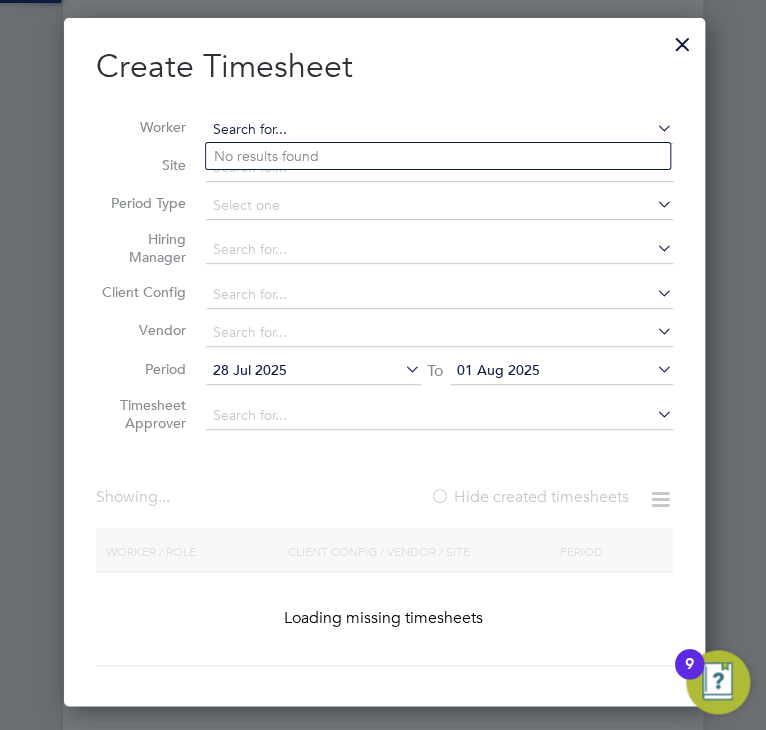 scroll, scrollTop: 10, scrollLeft: 10, axis: both 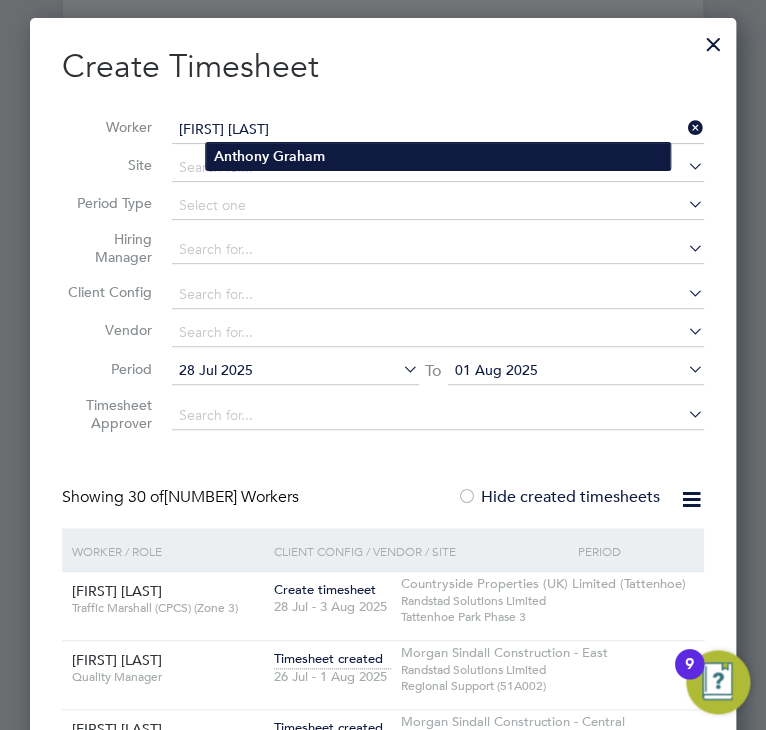 type on "[FIRST] [LAST]" 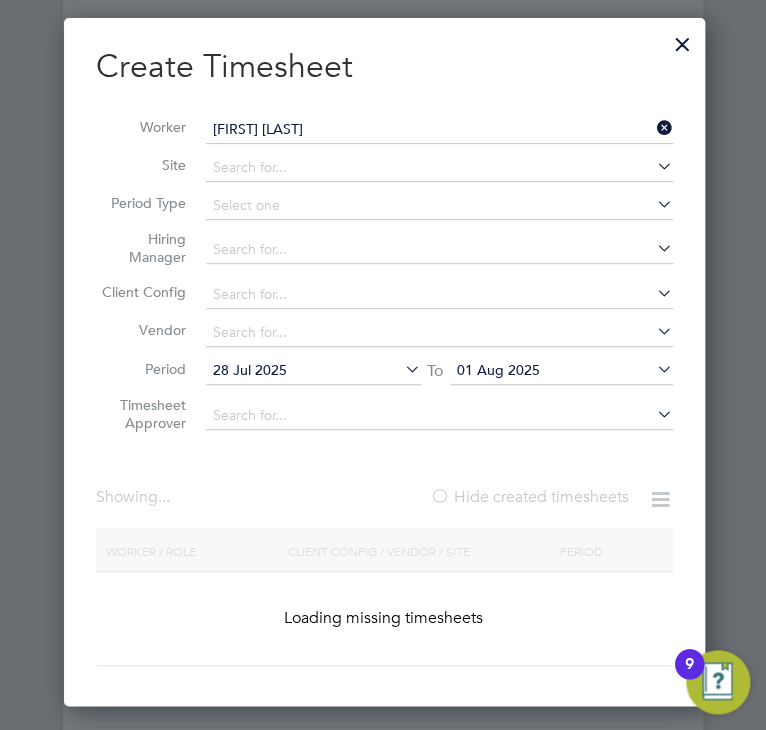 scroll, scrollTop: 10, scrollLeft: 10, axis: both 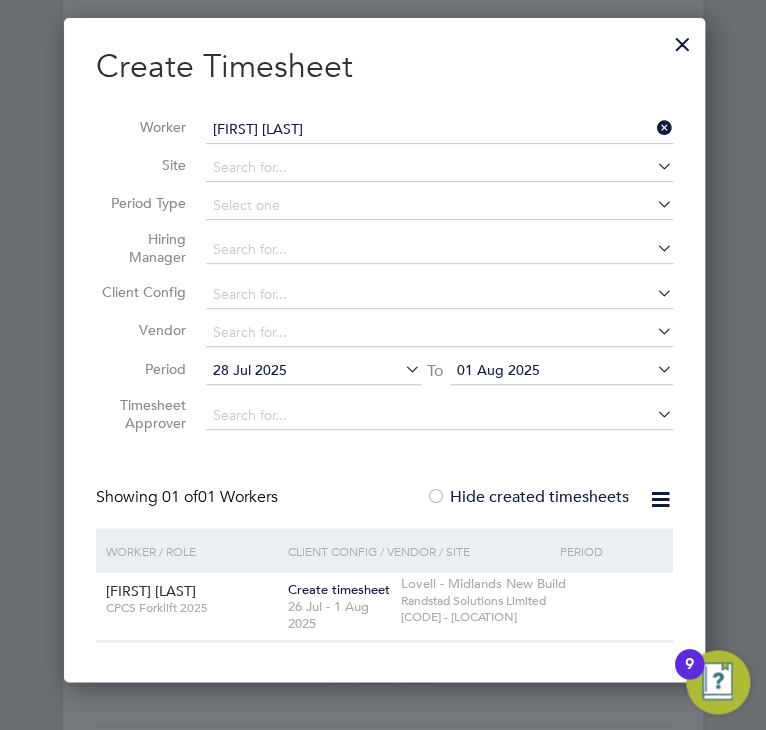 click on "Create timesheet" at bounding box center (338, 590) 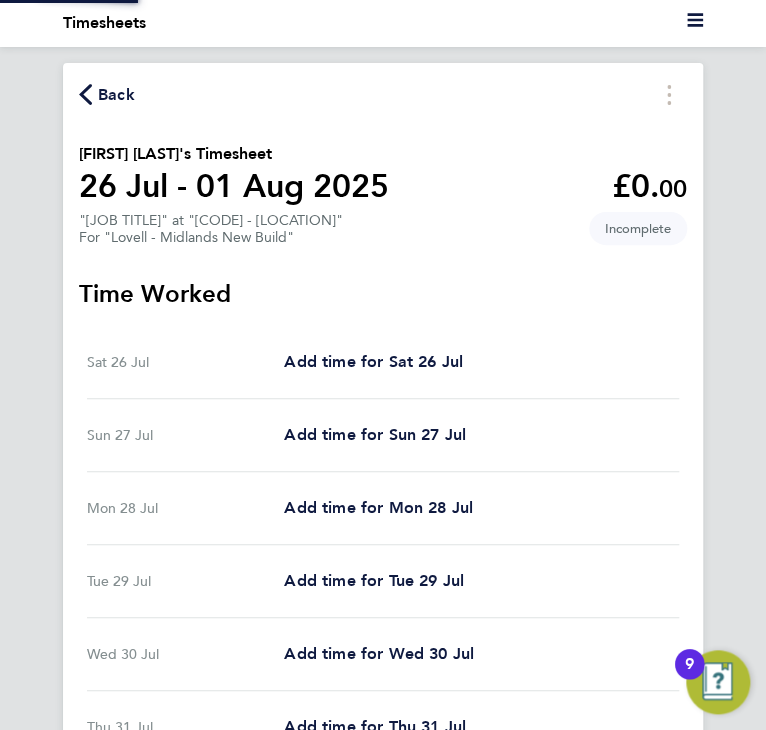 scroll, scrollTop: 0, scrollLeft: 0, axis: both 